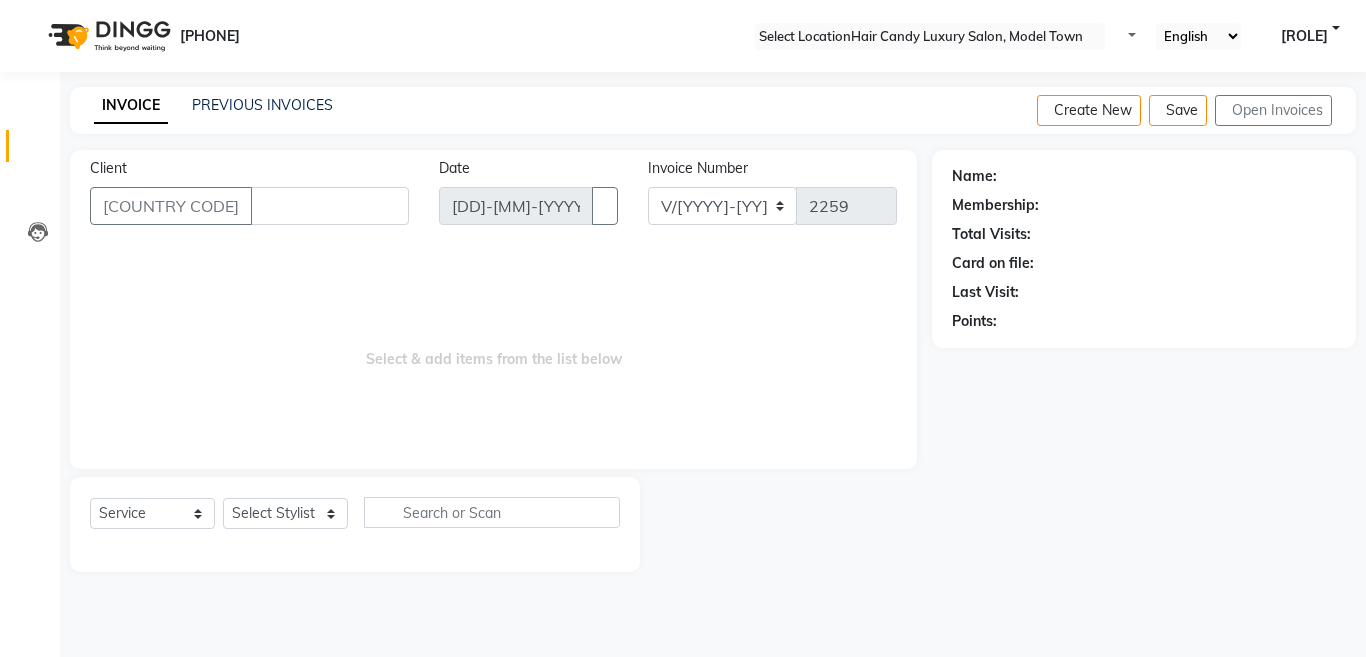 scroll, scrollTop: 0, scrollLeft: 0, axis: both 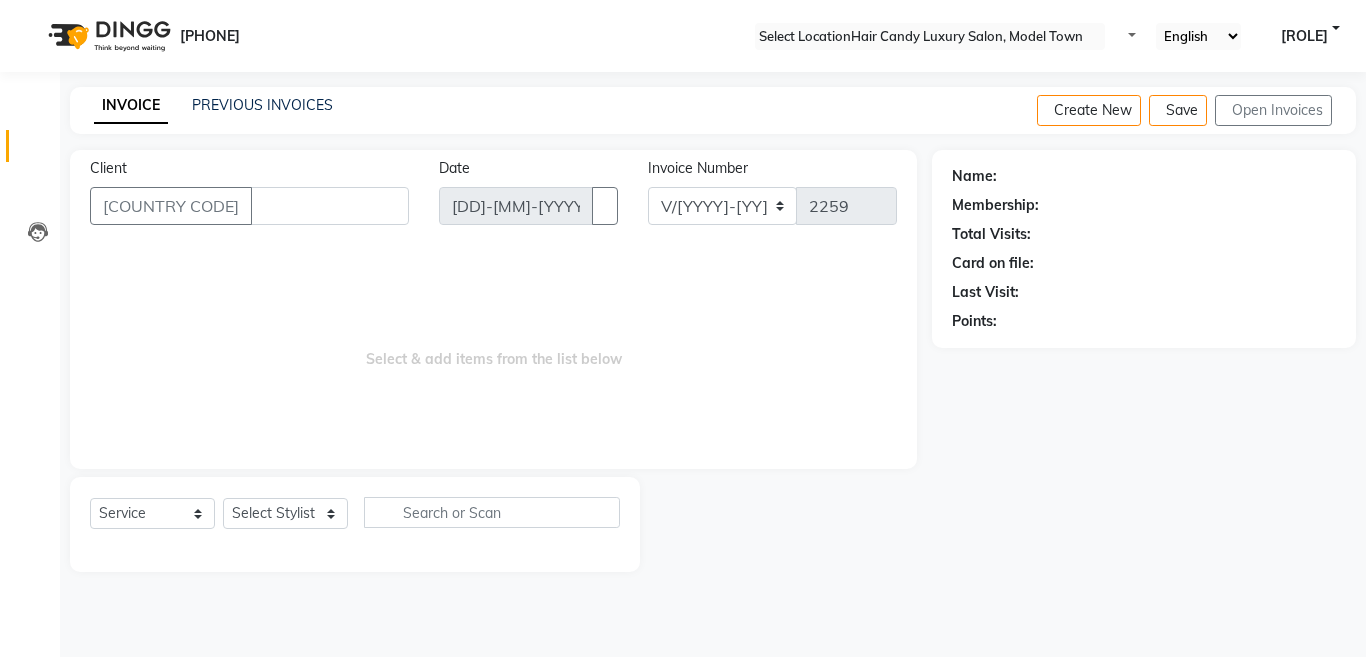 click on "Client" at bounding box center [330, 206] 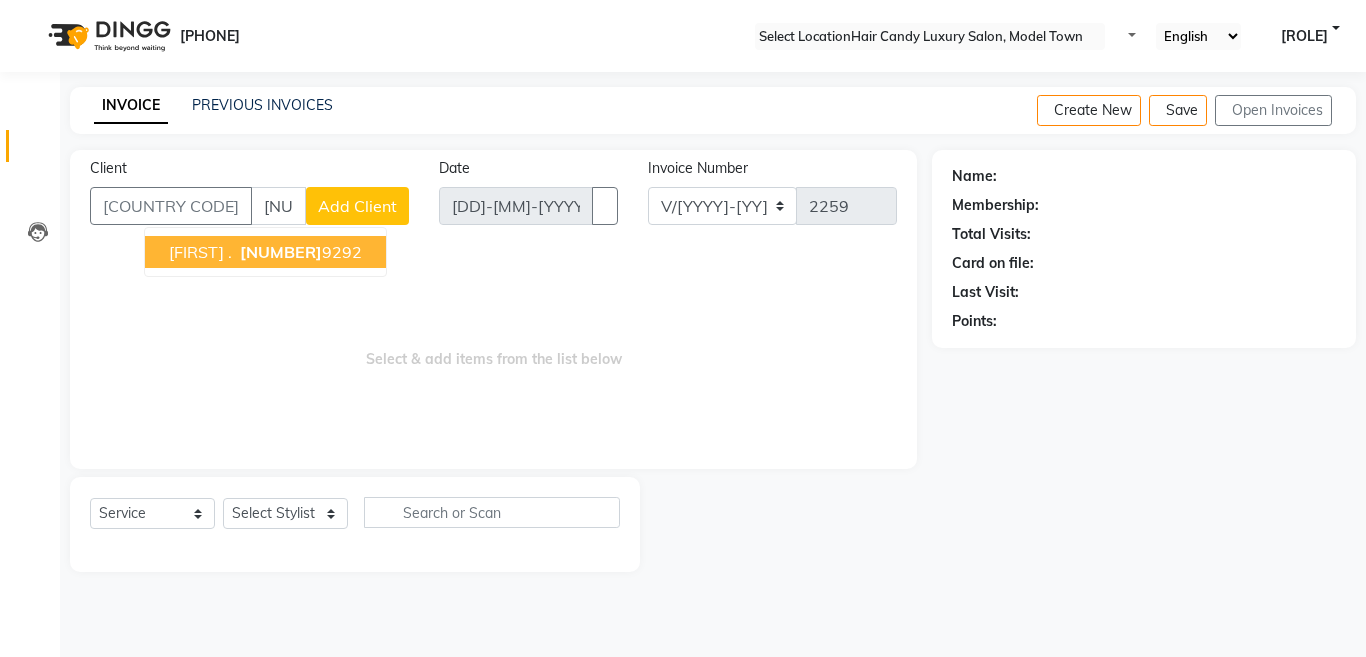 click on "[NUMBER]" at bounding box center (281, 252) 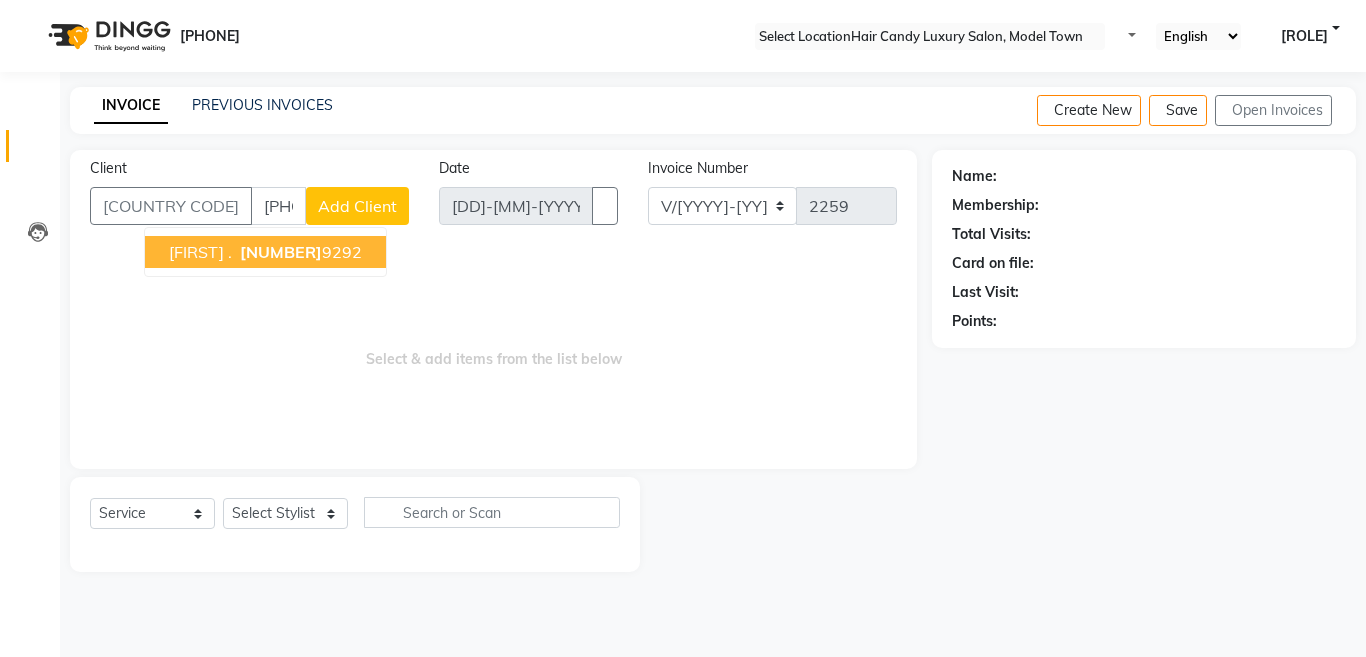 type on "[PHONE]" 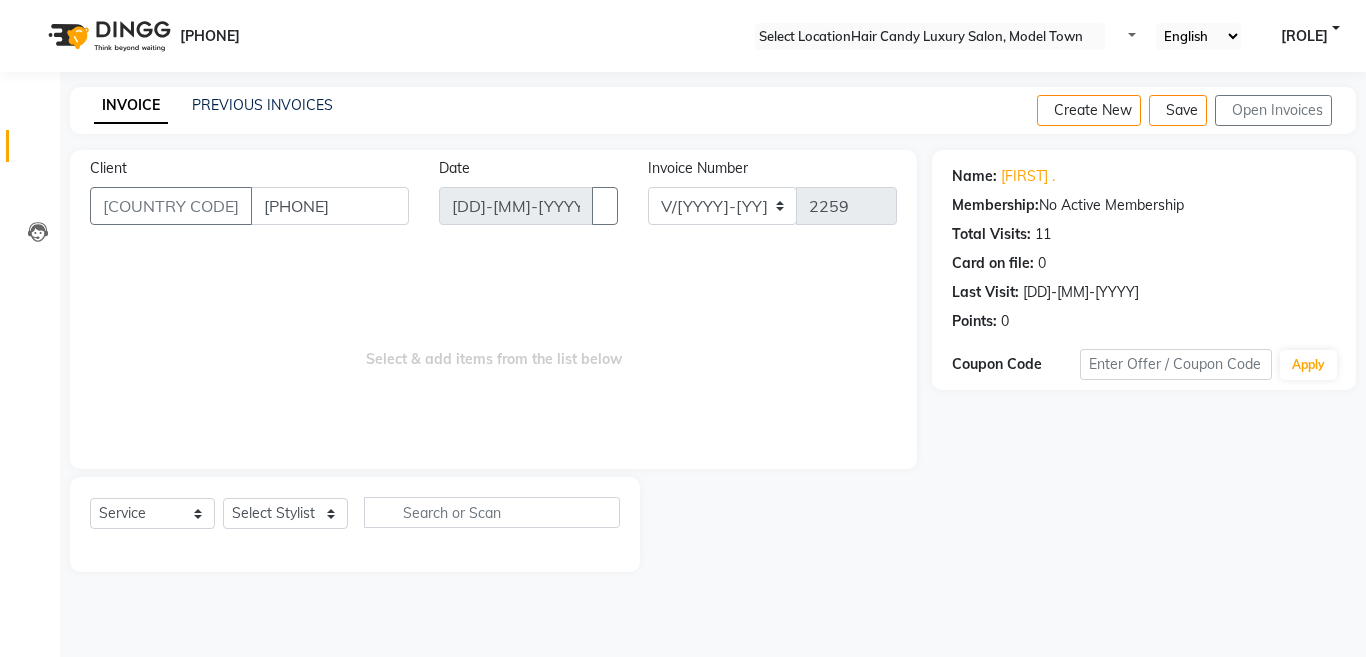 click on "Select Service Product Membership Package Voucher Prepaid Gift Card Select Stylist [NAME] [NAME] [NAME] [NAME] [NAME] [NAME] [NAME] [NAME] [NAME] [NAME] [NAME] [NAME] [NAME] [NAME] [NAME] [NAME] [NAME]" at bounding box center (355, 524) 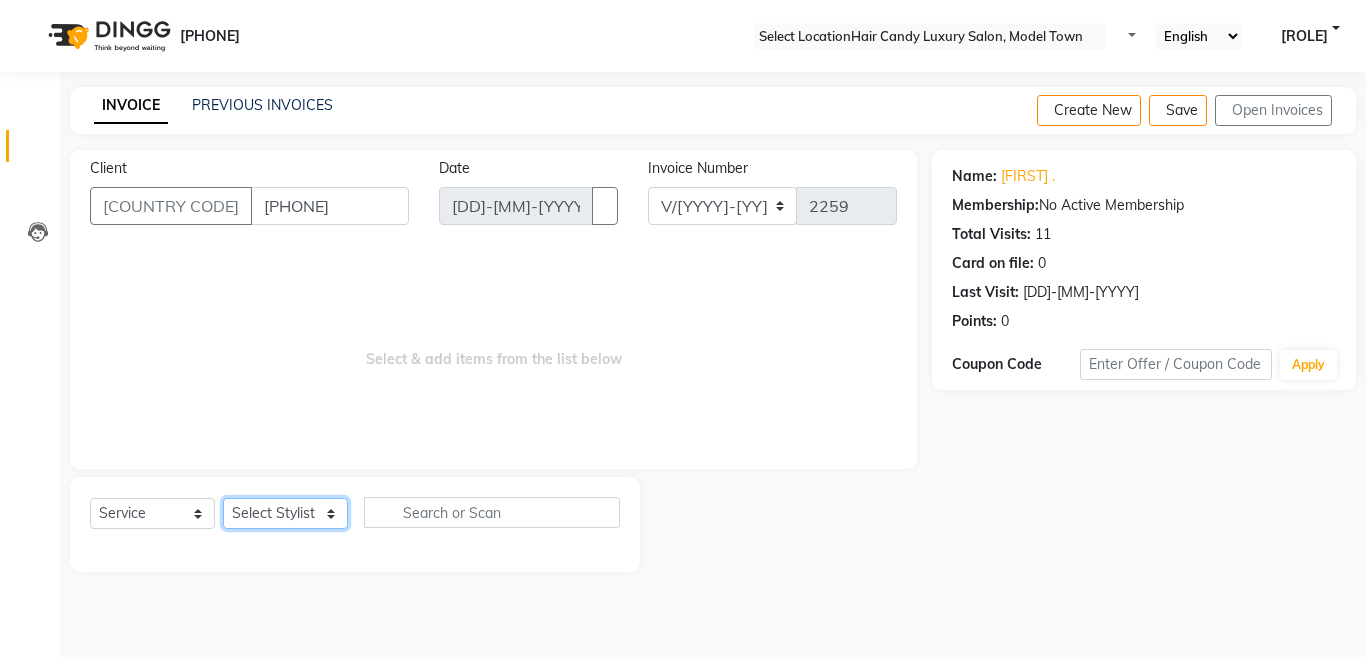 click on "Select Stylist [FIRST] [FIRST] [FIRST] [FIRST] [FIRST] Manager [FIRST] [FIRST] [FIRST] [FIRST] [FIRST] [FIRST] [FIRST] [FIRST] [FIRST] [FIRST] stock manager surrender [FIRST] [FIRST] Detan - Face x Bleach - Face Bleach - Arms (Full) Bleach - Arms (Half) Bleach - Legs (Full) Bleach - Legs (Half) Bleach - Back (Full) Bleach - Back (Half) Bleach - Front (Full) Bleach - Front (Half) Bleach - Full Body Mango-Pedicure Detan - Face Detan - Arms (Full) Detan - Arms (Half) Detan - Legs (Full) Detan - Legs (Half) Detan - Back (Full) Detan - Back (Half) Detan - Front (Full) Detan - Front (Half) Detan - Full Body Facial - Face Massage Facial - Face Cleaning Facial - Face D-Tan Facial - Face Bleach Facial - Casmara Facial Facial - O3 Cleanup Facial - O3 Facial Facial - Skeyndor Cleanup Facial - Skeyndor Facial Facial - Face Mask Facial - Dermalogica Facial Facial - Dermalogica Clean up Hands and Feet - Express Menicure Hands and Feet - Express Pedicure Hands and Feet - Paraffin Menicure Mango Menicure" at bounding box center (285, 513) 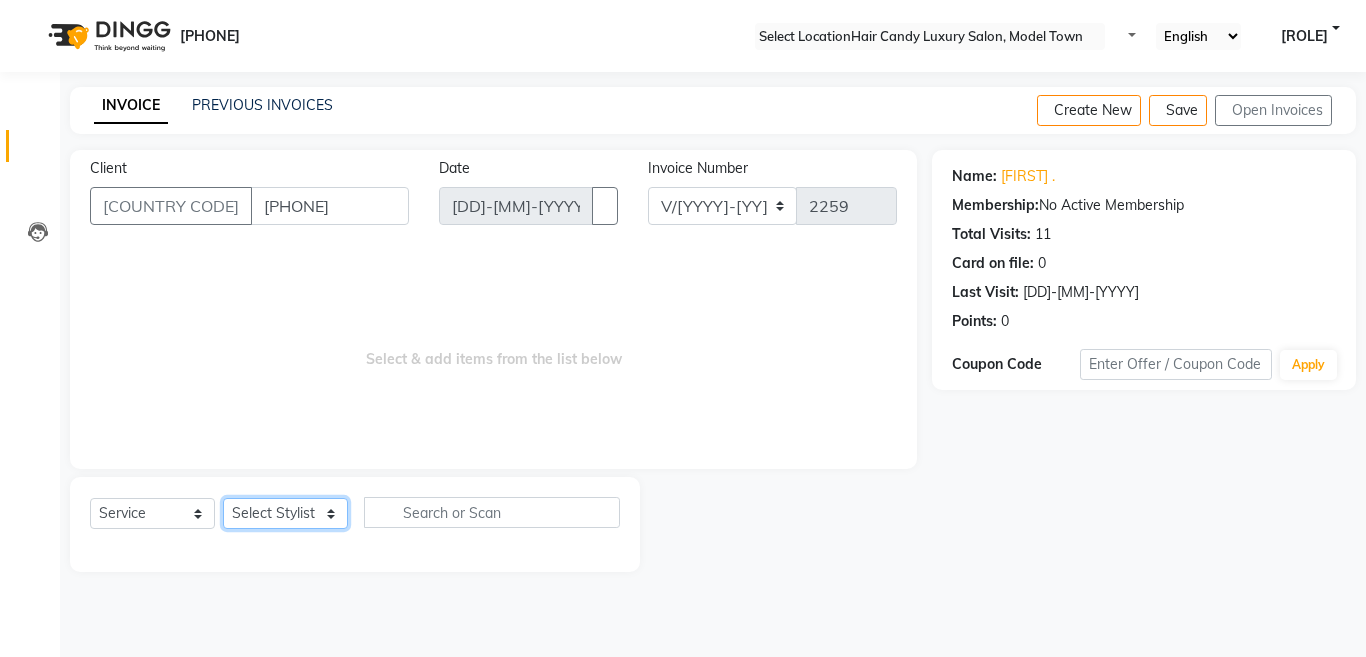 select on "[NUMBER]" 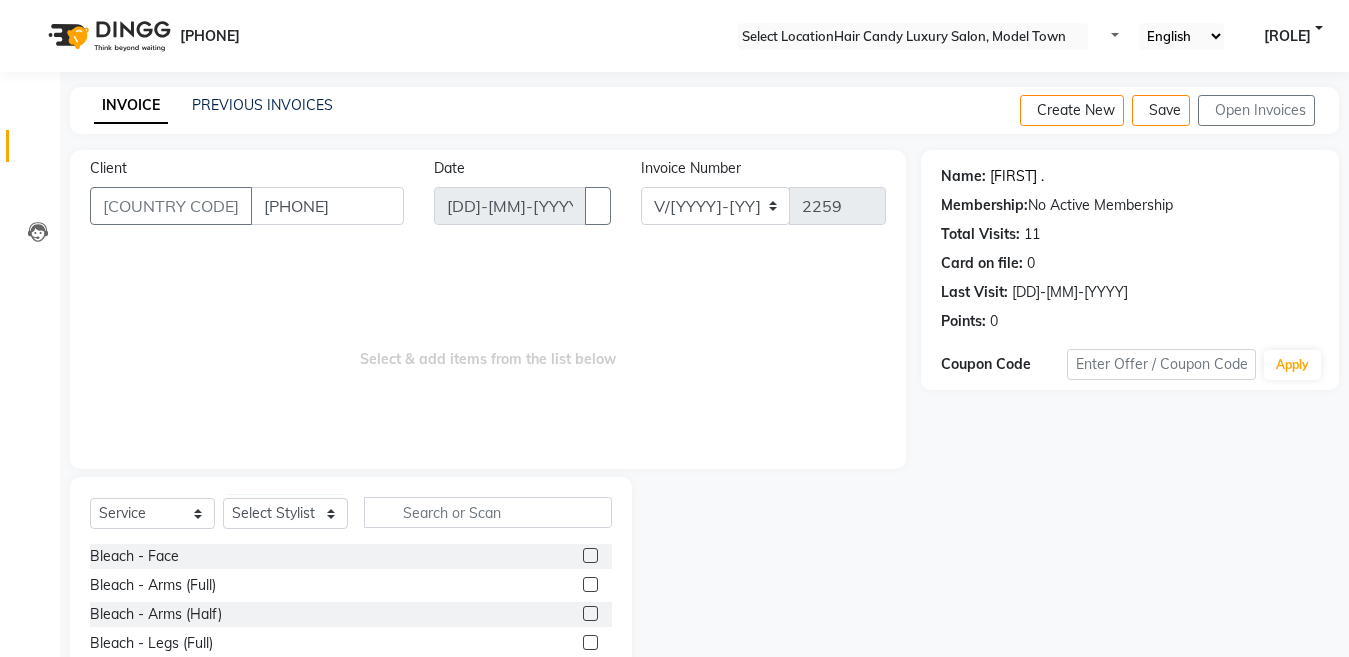 click on "[FIRST] ." at bounding box center [1017, 176] 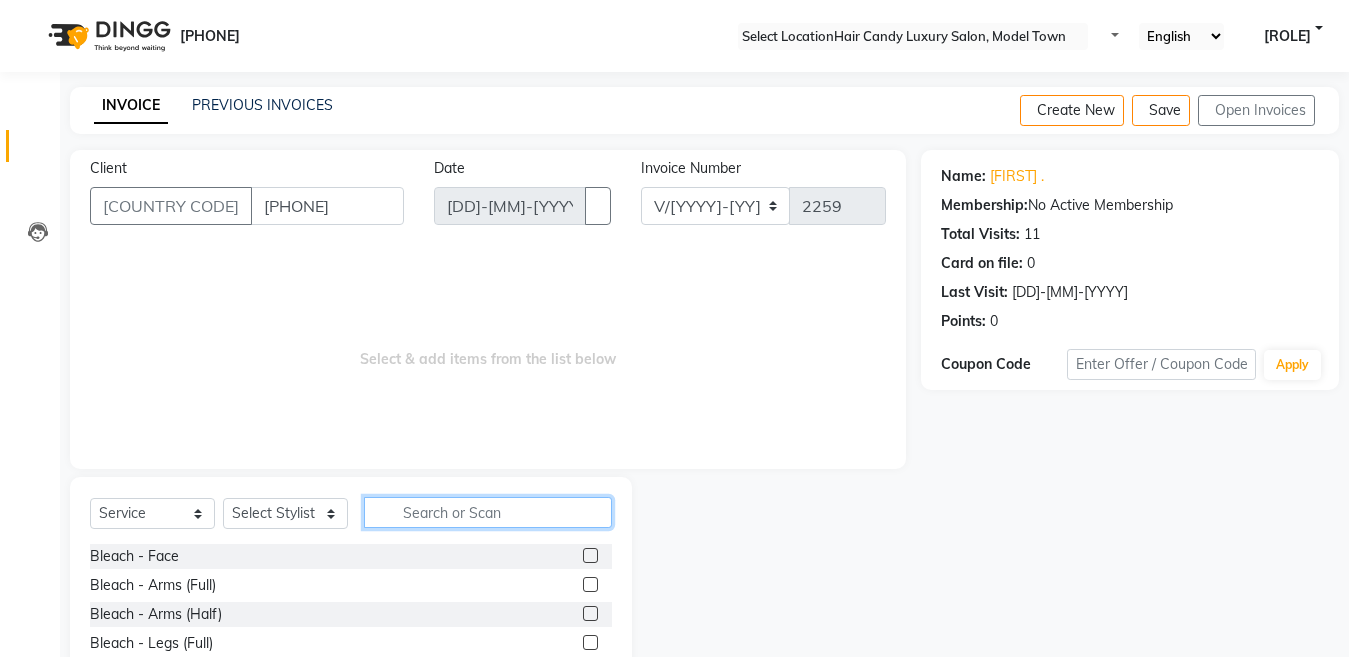 click at bounding box center (488, 512) 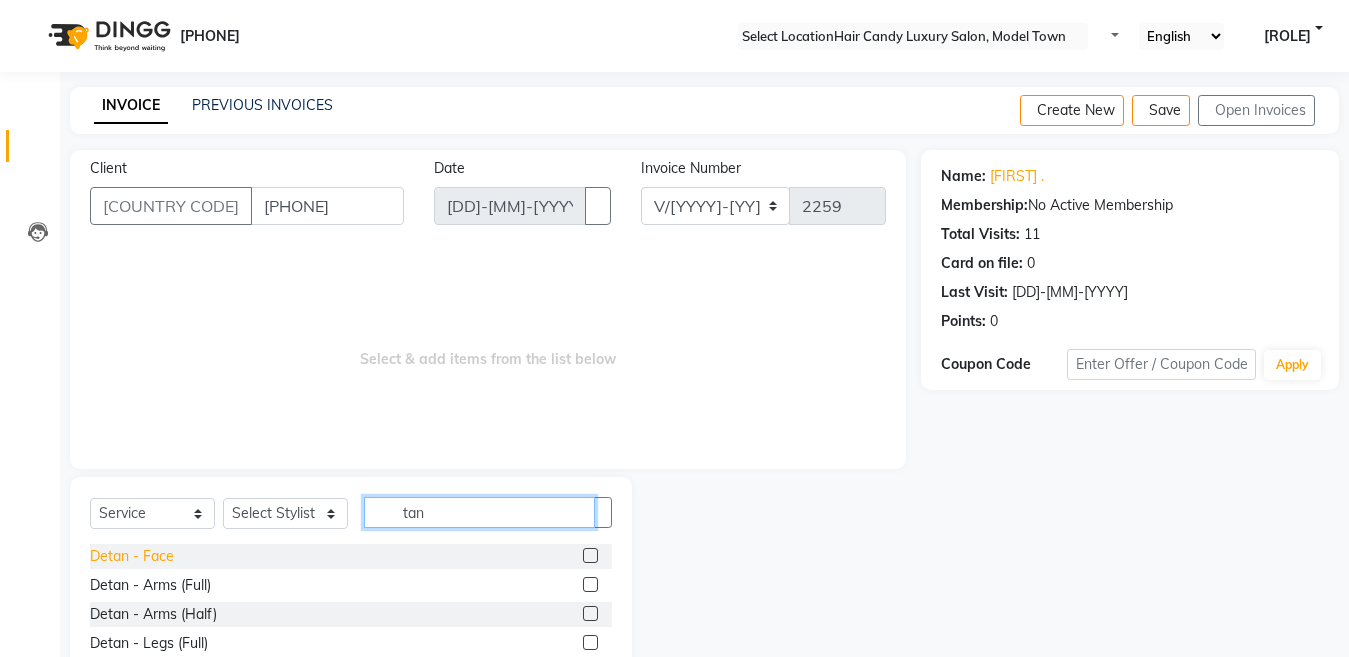 type on "tan" 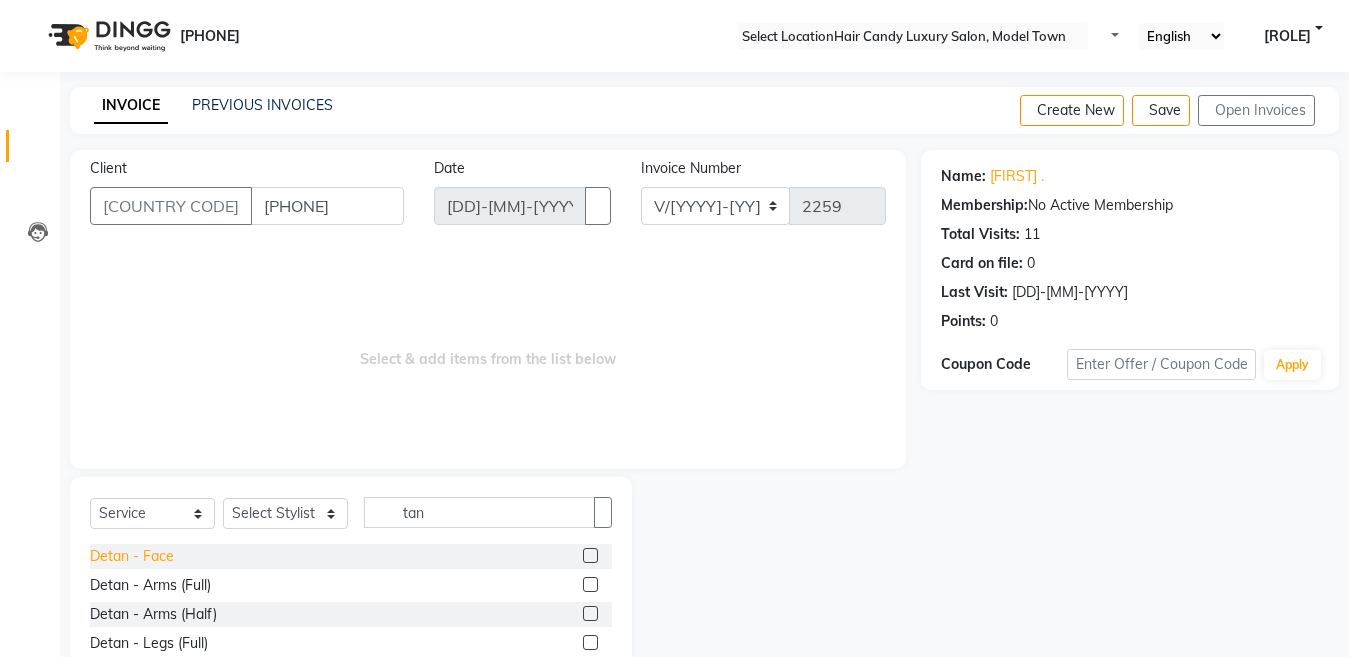 click on "Detan - Face" at bounding box center (132, 556) 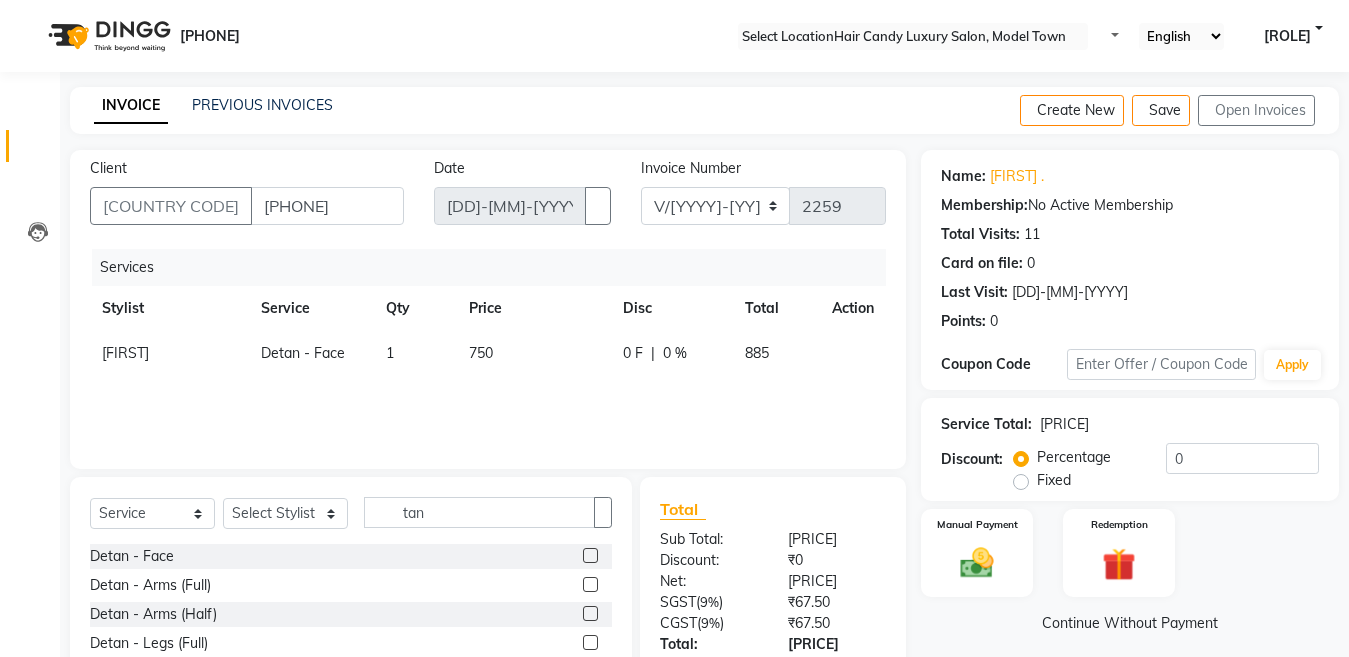 click on "750" at bounding box center [534, 353] 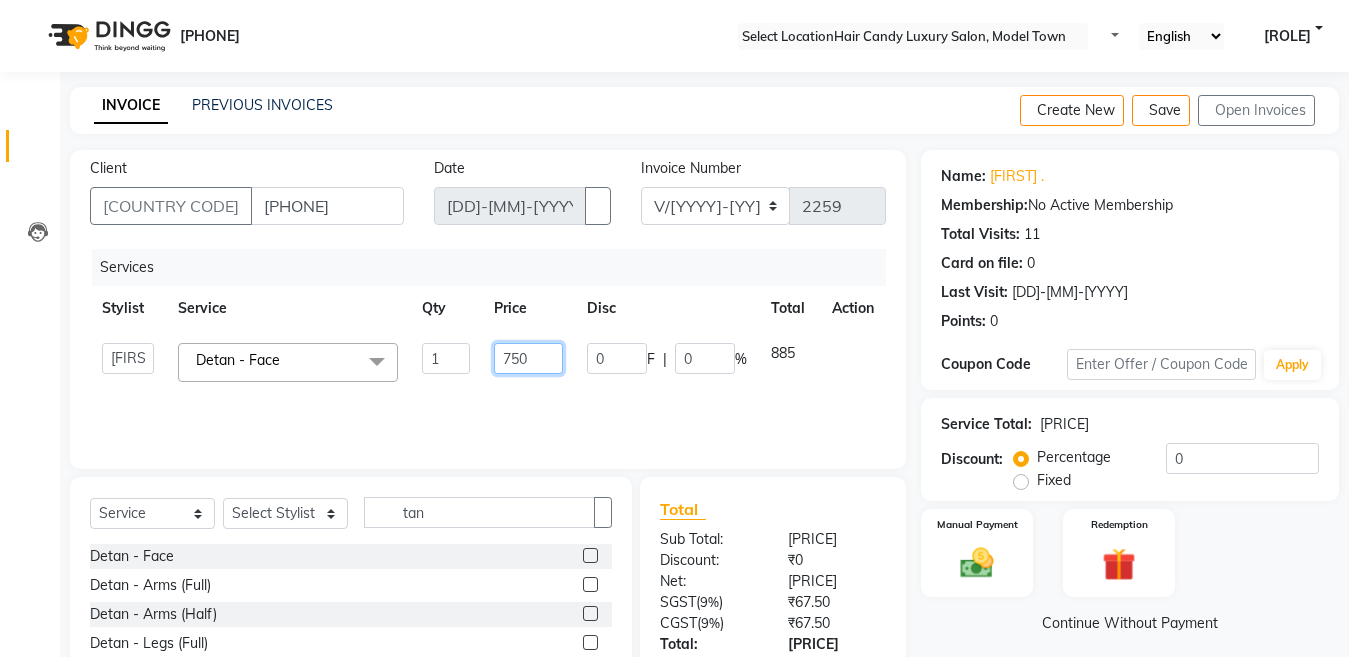 drag, startPoint x: 556, startPoint y: 352, endPoint x: 448, endPoint y: 387, distance: 113.52973 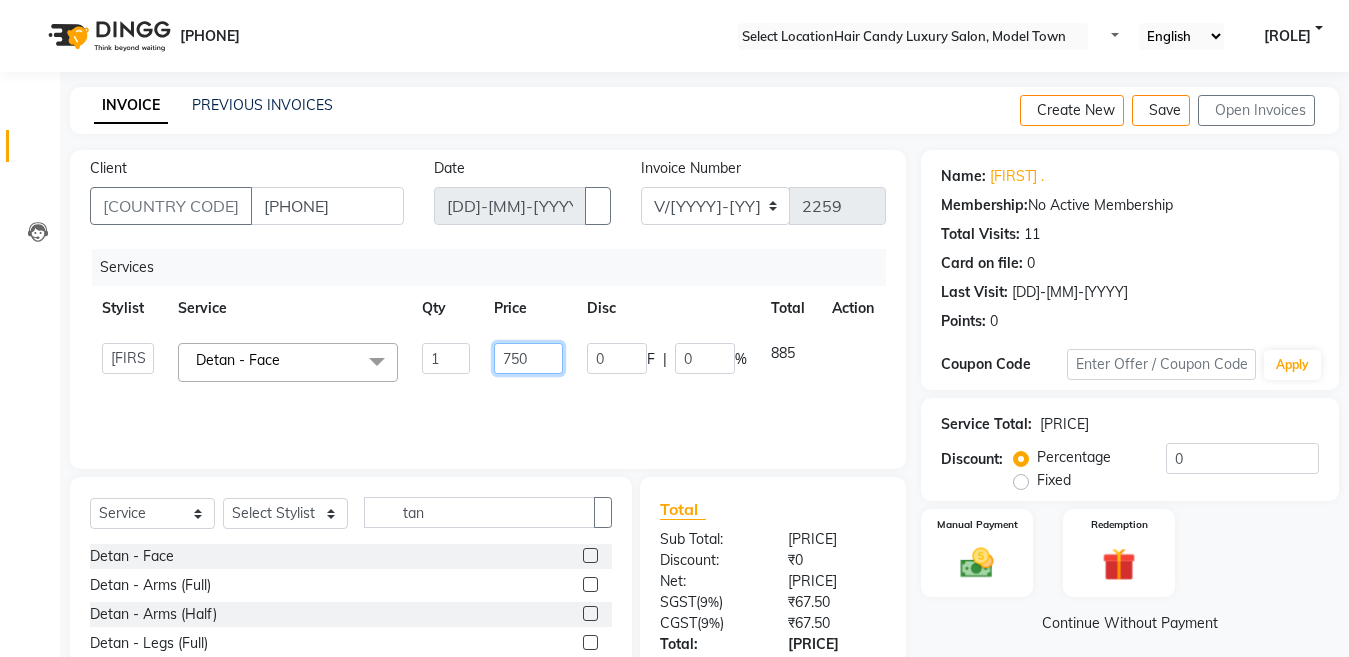 click on "Select Stylist Aakib Anas Harpreet Izhar Laiq (Rahul) Manager Neeraj parul Pawan Prakash Rajni Ranjay (Raju) RIYA Saleem sameer stock manager surrender Vijay Gupta Vijay kumar Detan - Face x Bleach - Face Bleach - Arms (Full) Bleach - Arms (Half) Bleach - Legs (Full) Bleach - Legs (Half) Bleach - Back (Full) Bleach - Back (Half) Bleach - Front (Full) Bleach - Front (Half) Bleach - Full Body Mango-Pedicure Detan - Face Detan - Arms (Full) Detan - Arms (Half) Detan - Legs (Full) Detan - Legs (Half) Detan - Back (Full) Detan - Back (Half) Detan - Front (Full) Detan - Front (Half) Detan - Full Body Facial - Face Massage Facial - Face Cleaning Facial - Face D-Tan Facial - Face Bleach Facial - Casmara Facial Facial - O3 Cleanup Facial - O3 Facial Facial - Skeyndor Cleanup Facial - Skeyndor Facial Facial - Face Mask Facial - Dermalogica Facial Facial - Dermalogica Clean up Hands and Feet - Express Menicure Hands and Feet - Express Pedicure Hands and Feet - Paraffin Menicure Mango Menicure" at bounding box center [488, 362] 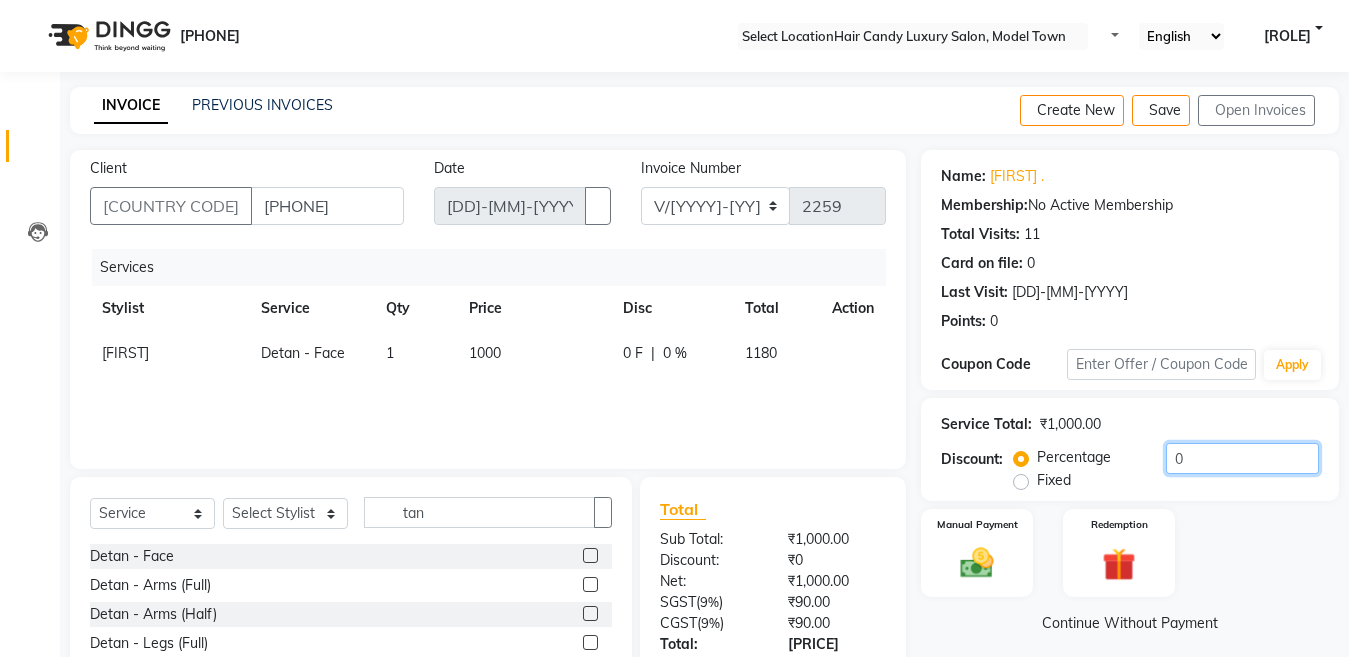 click on "0" at bounding box center [1242, 458] 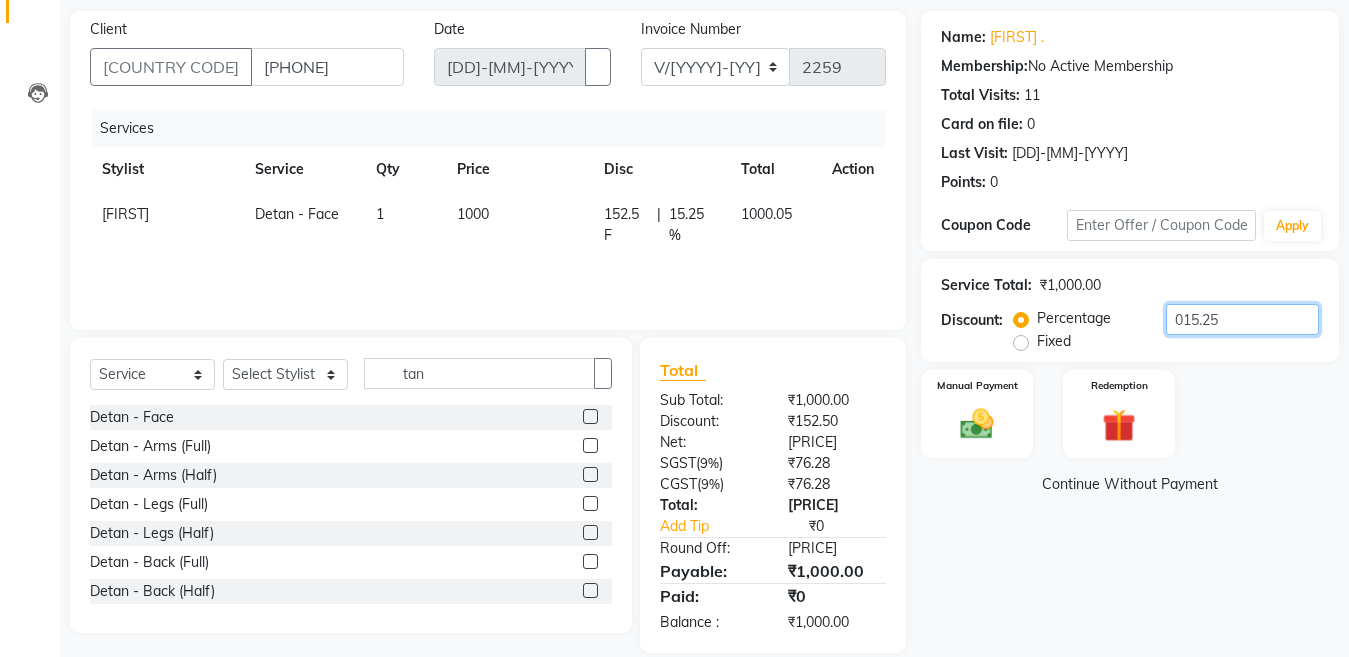 scroll, scrollTop: 164, scrollLeft: 0, axis: vertical 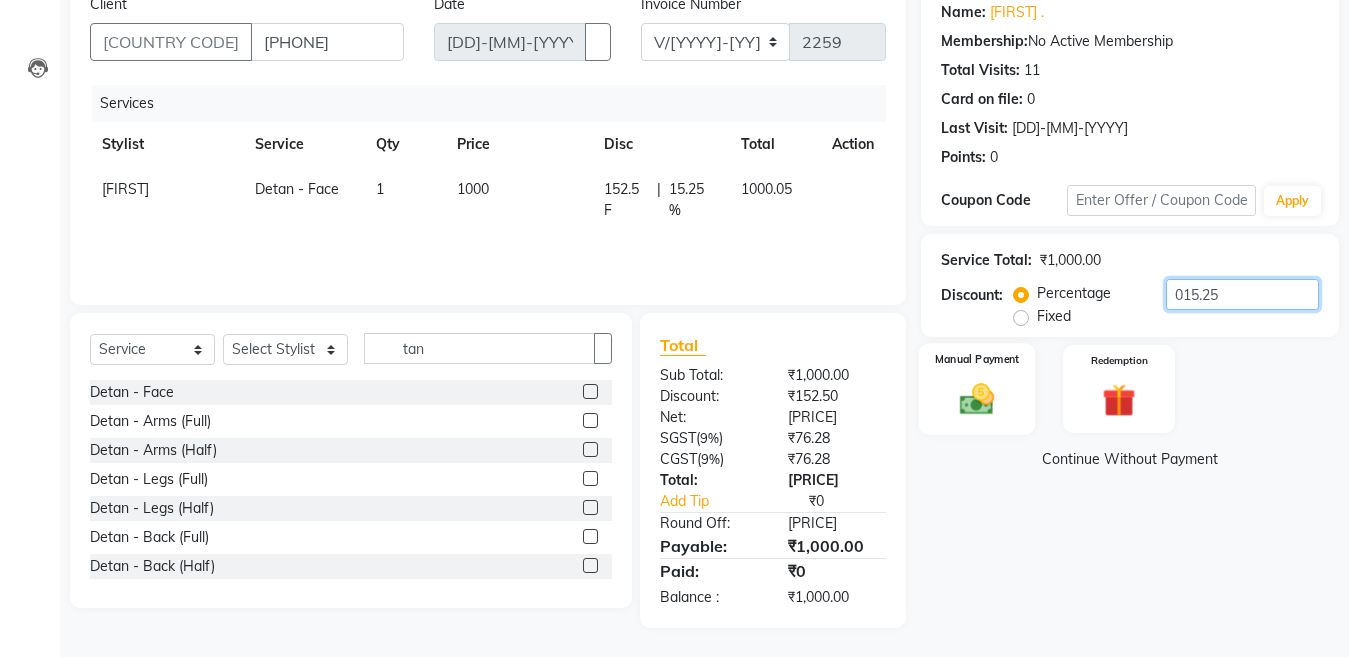 type on "015.25" 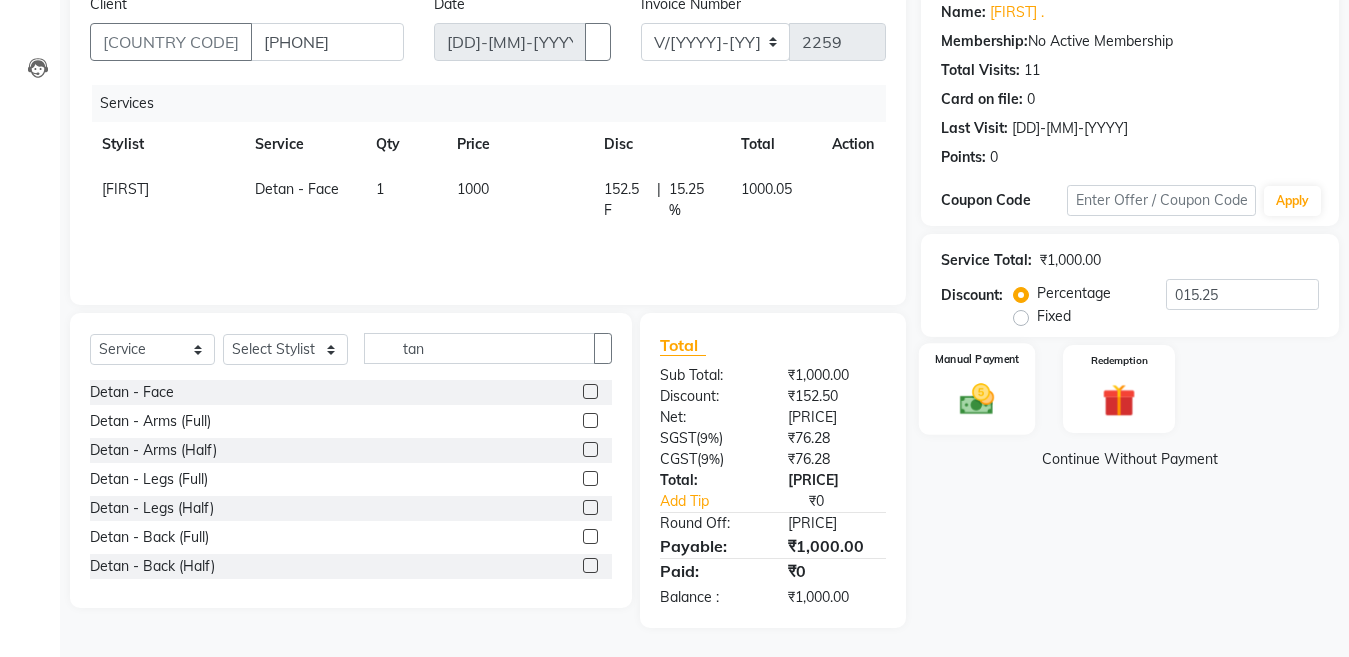 click on "Manual Payment" at bounding box center (977, 389) 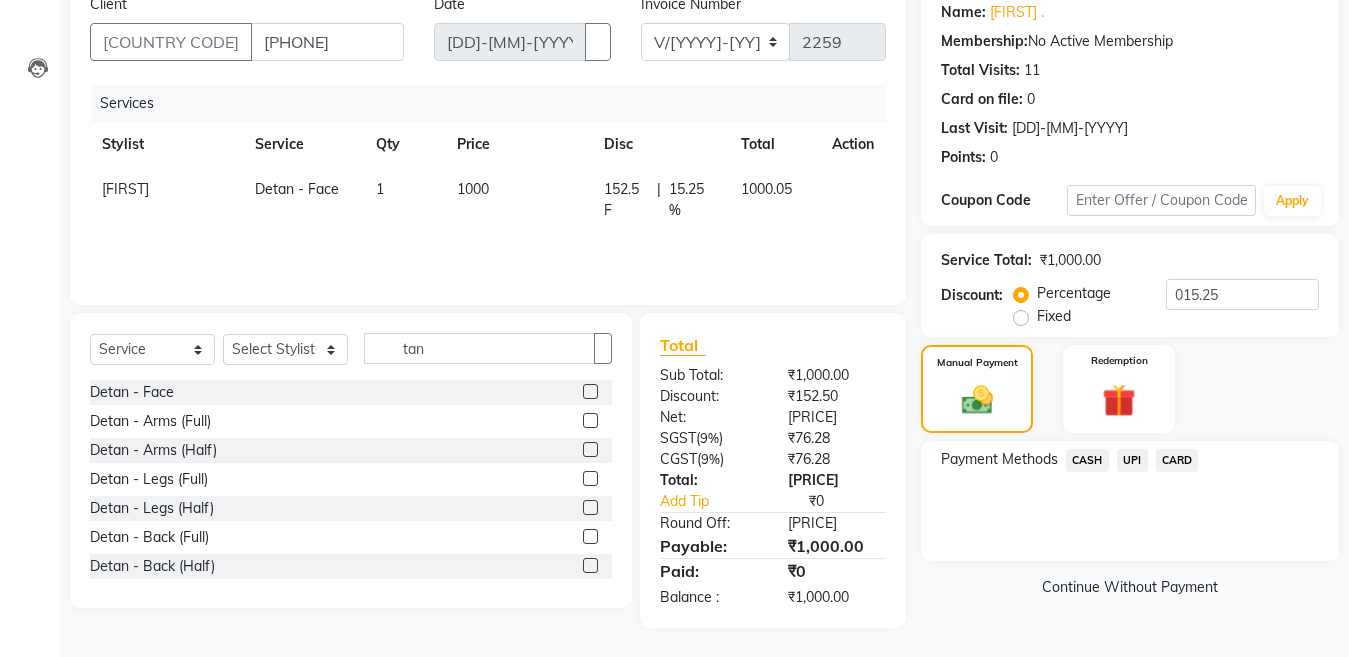 click on "CASH" at bounding box center [1087, 460] 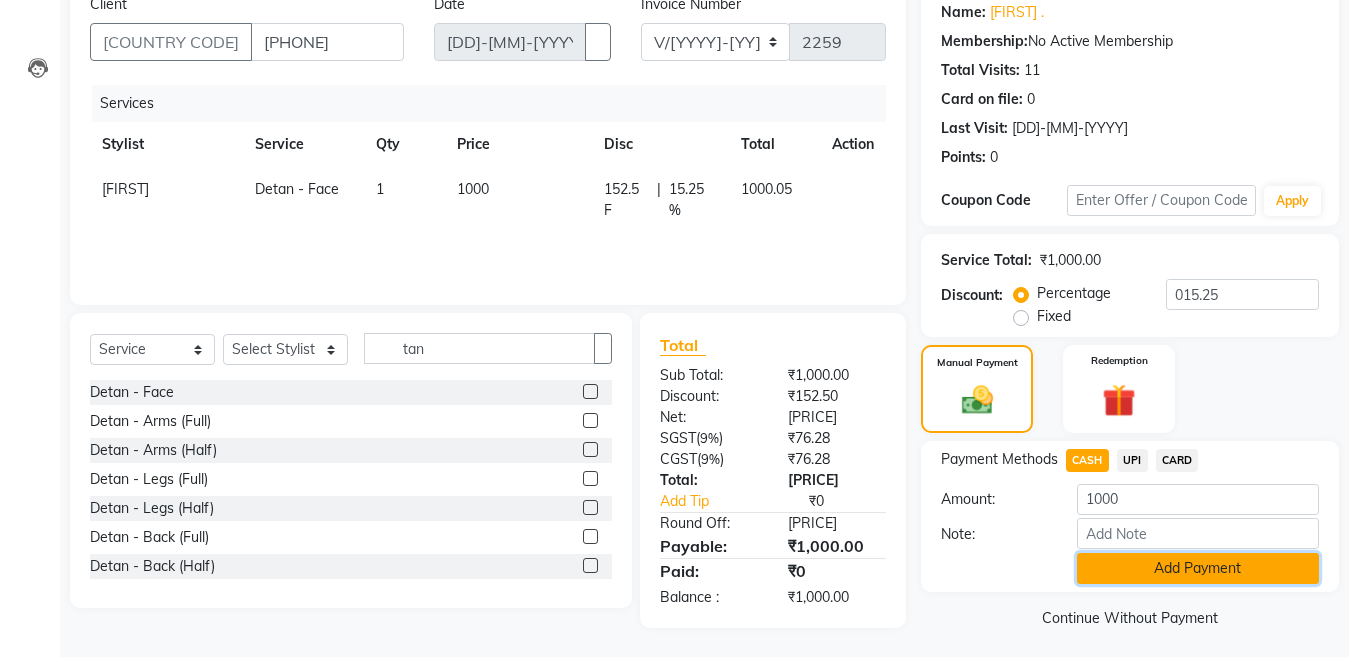 click on "Add Payment" at bounding box center [1198, 568] 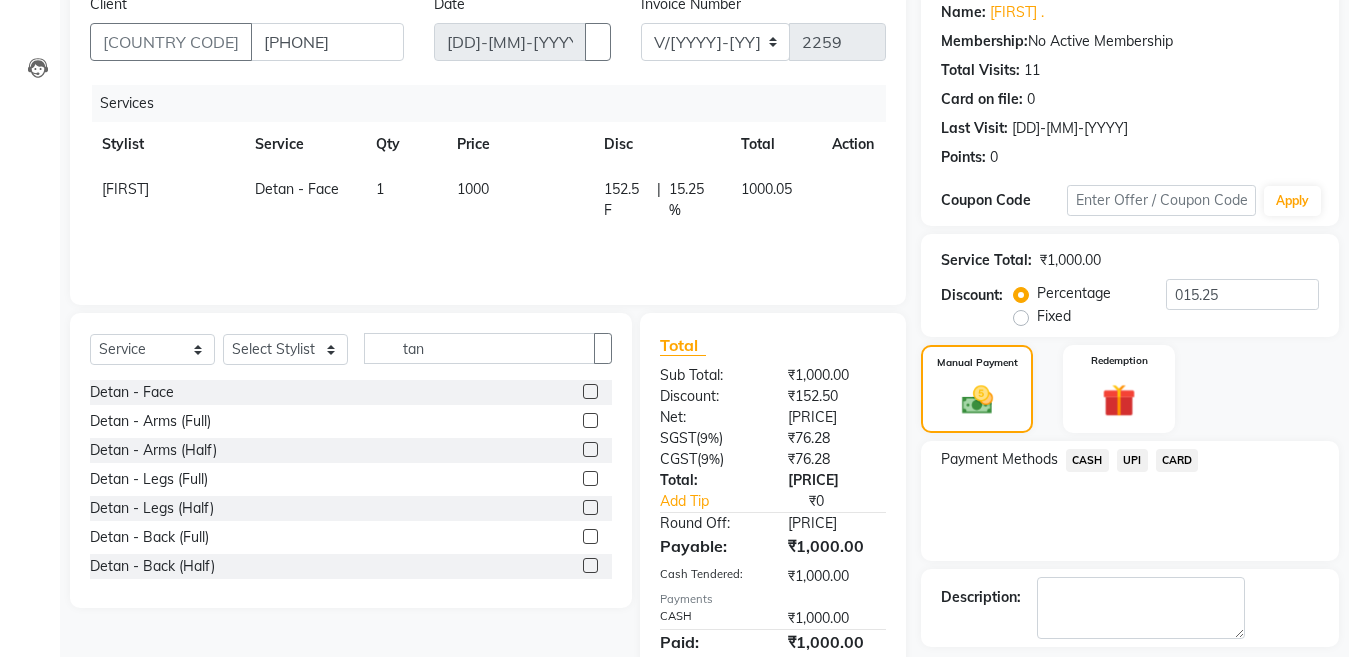 scroll, scrollTop: 259, scrollLeft: 0, axis: vertical 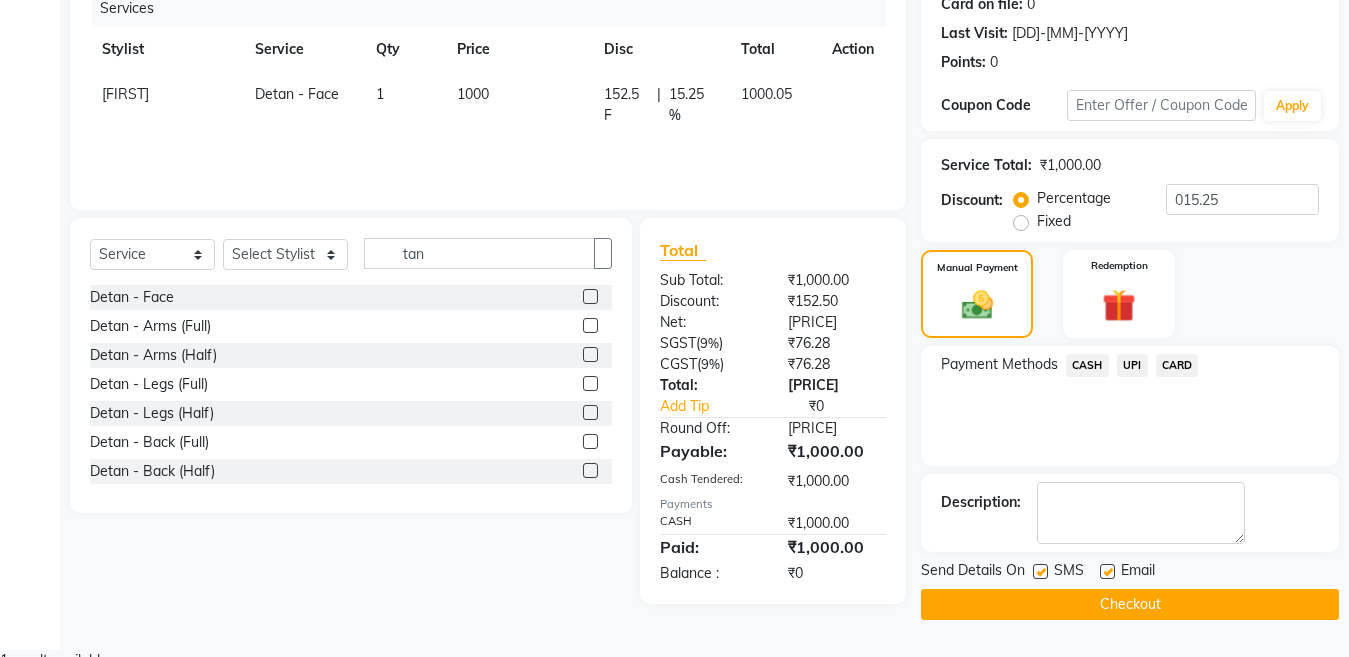 click at bounding box center [1040, 571] 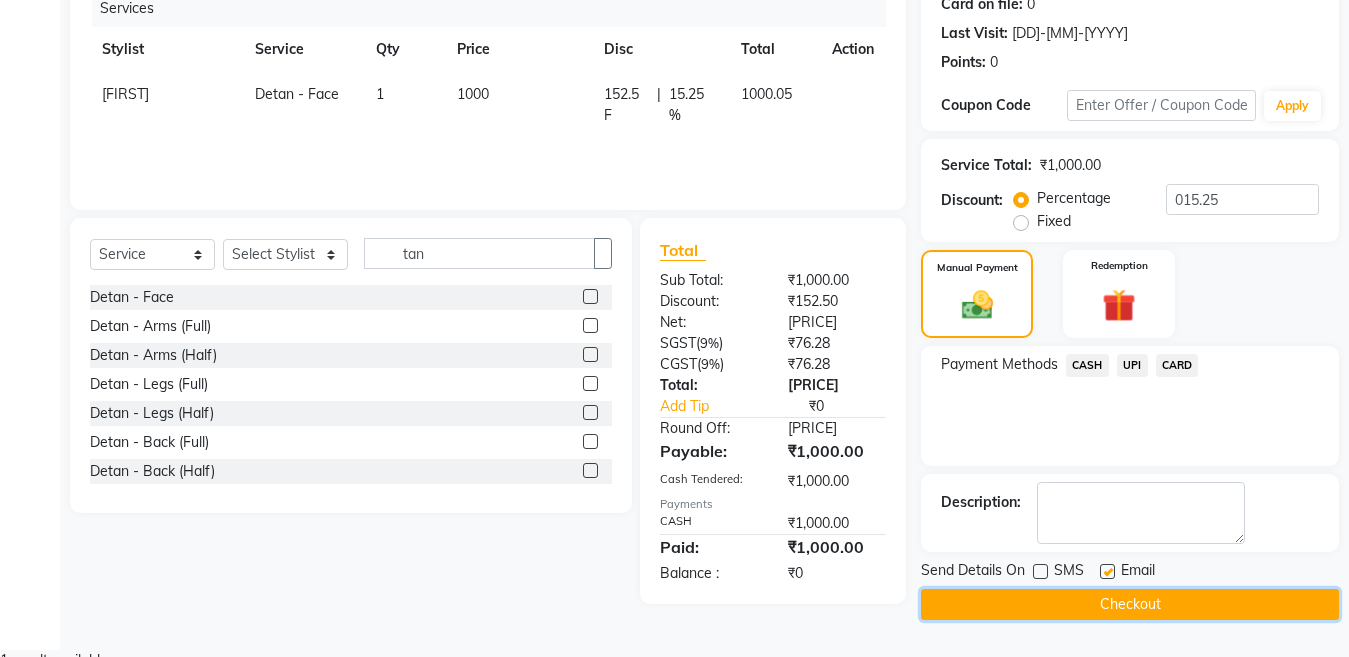 drag, startPoint x: 1045, startPoint y: 597, endPoint x: 808, endPoint y: 533, distance: 245.4893 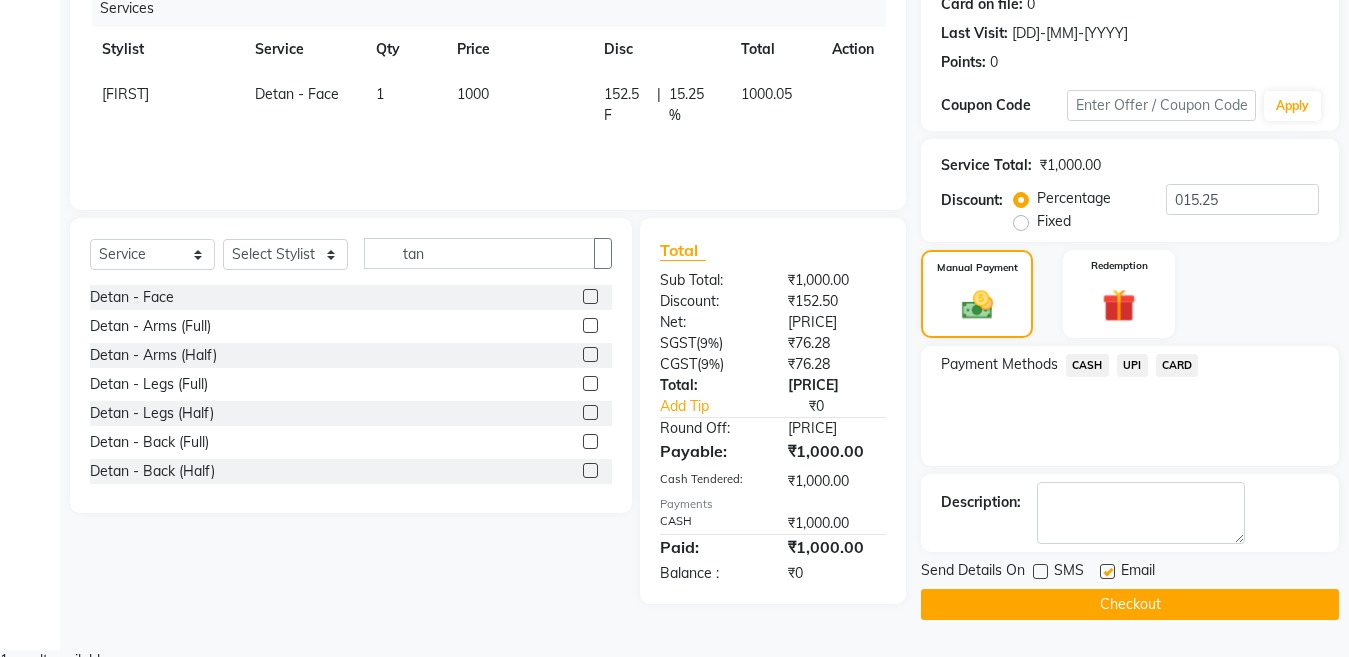 click at bounding box center (853, 523) 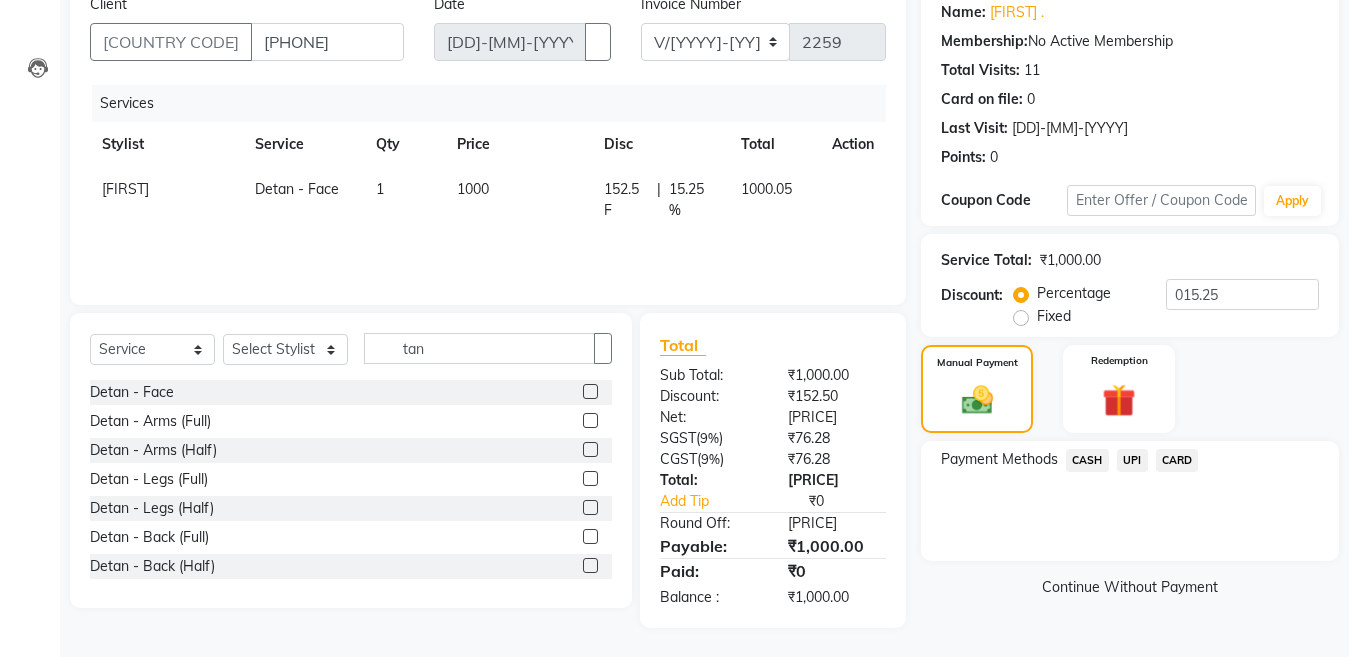click on "UPI" at bounding box center (1087, 460) 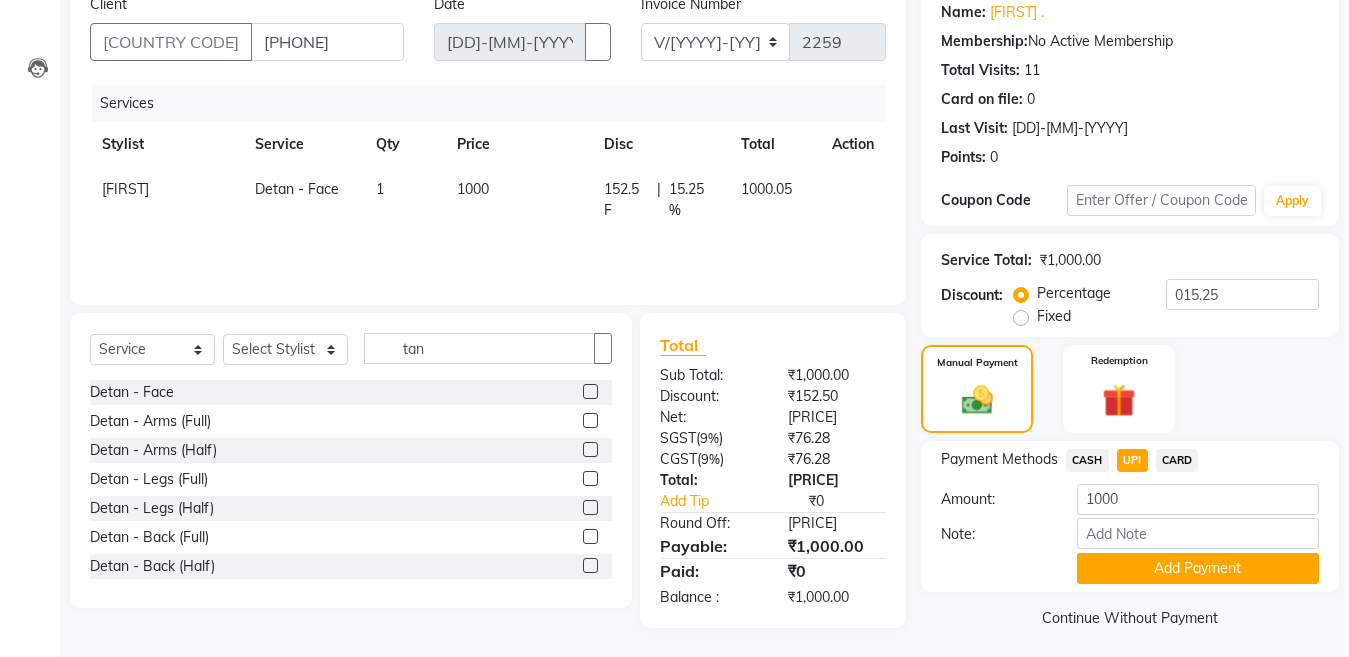 scroll, scrollTop: 175, scrollLeft: 0, axis: vertical 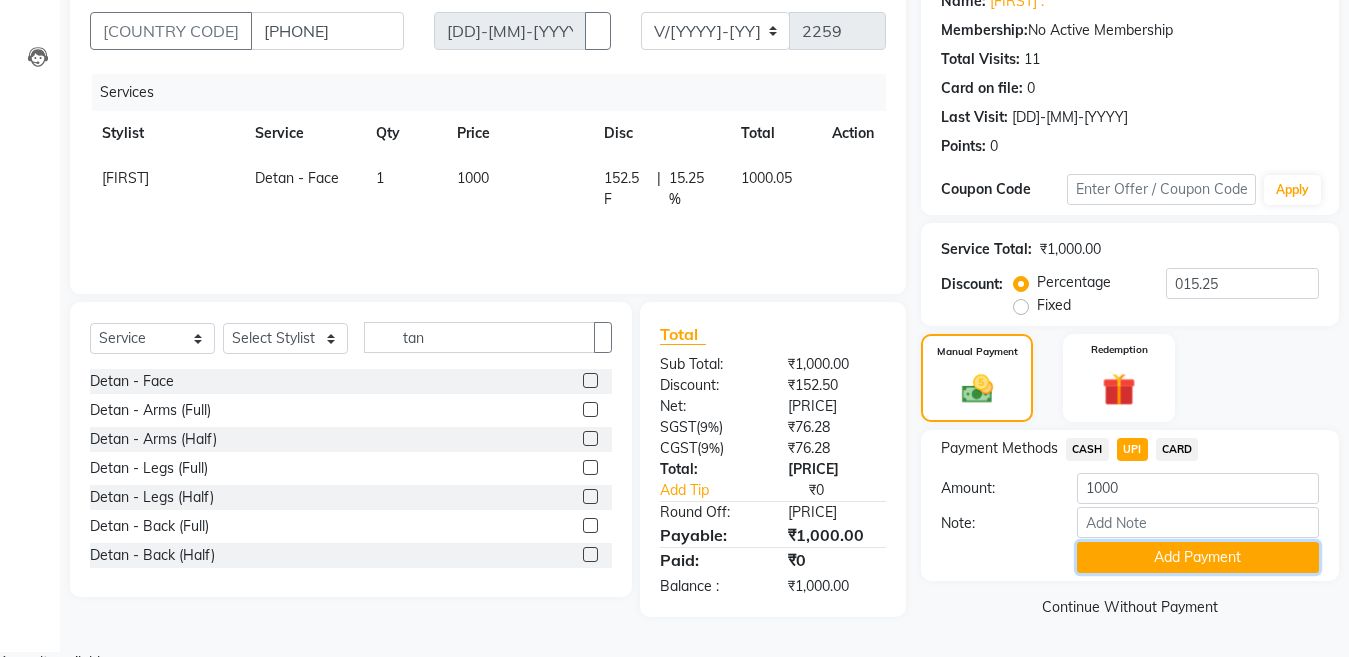 drag, startPoint x: 1129, startPoint y: 562, endPoint x: 1319, endPoint y: 548, distance: 190.51509 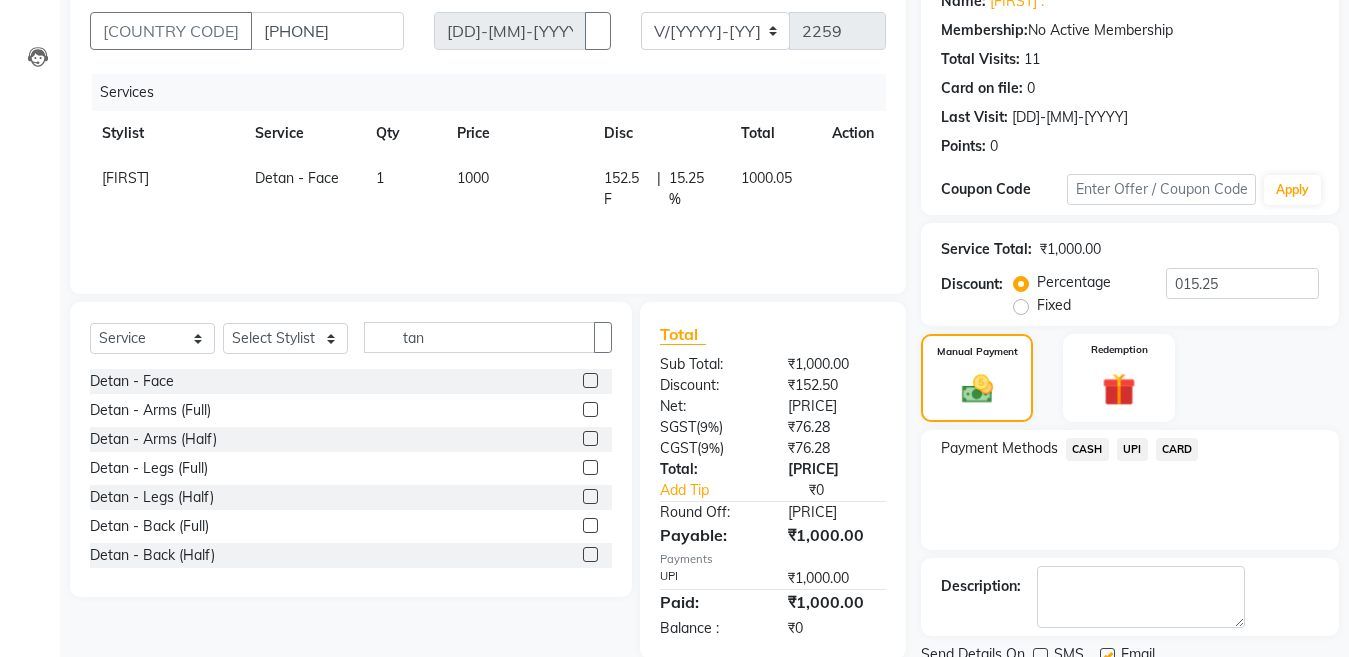 scroll, scrollTop: 259, scrollLeft: 0, axis: vertical 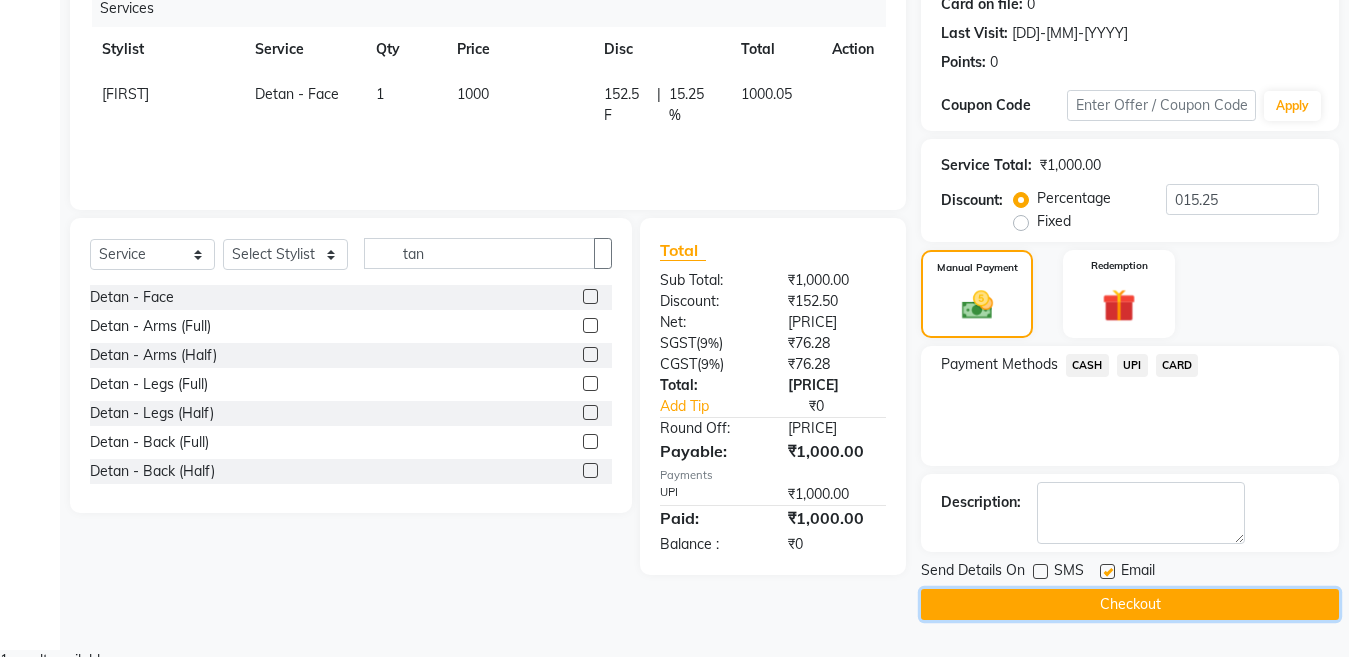 click on "Checkout" at bounding box center [1130, 604] 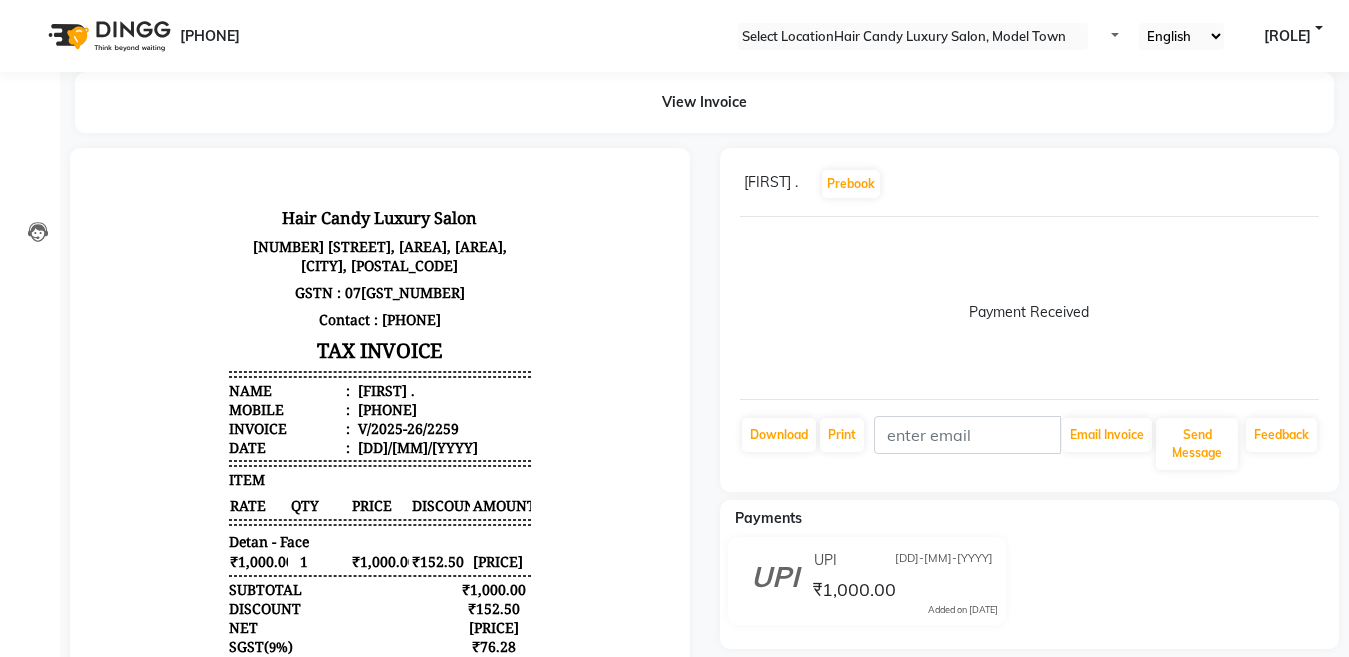 scroll, scrollTop: 0, scrollLeft: 0, axis: both 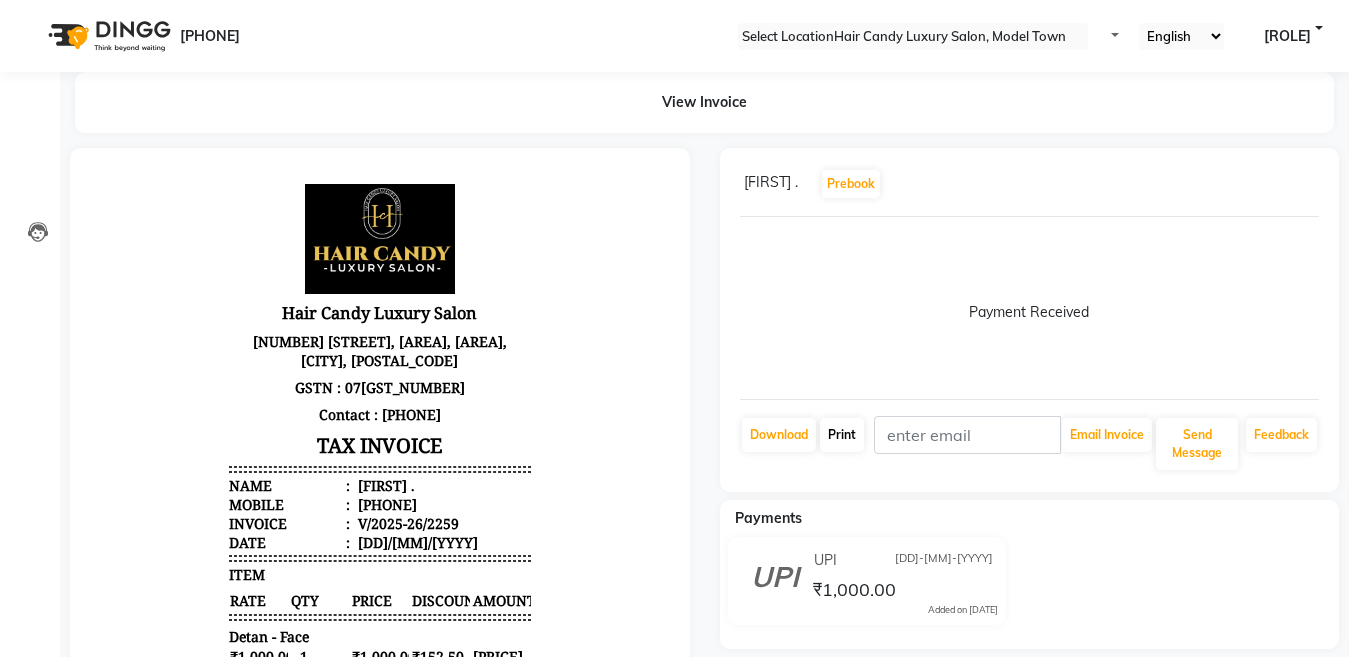 click at bounding box center [856, 434] 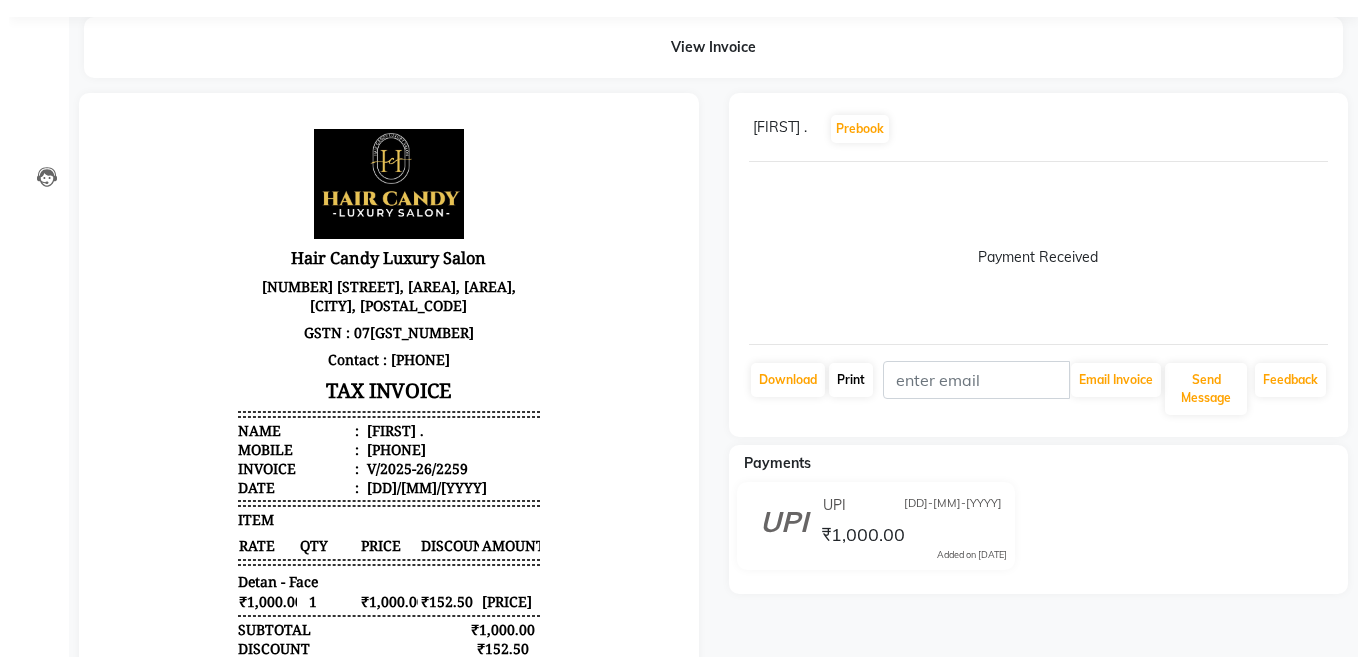 scroll, scrollTop: 0, scrollLeft: 0, axis: both 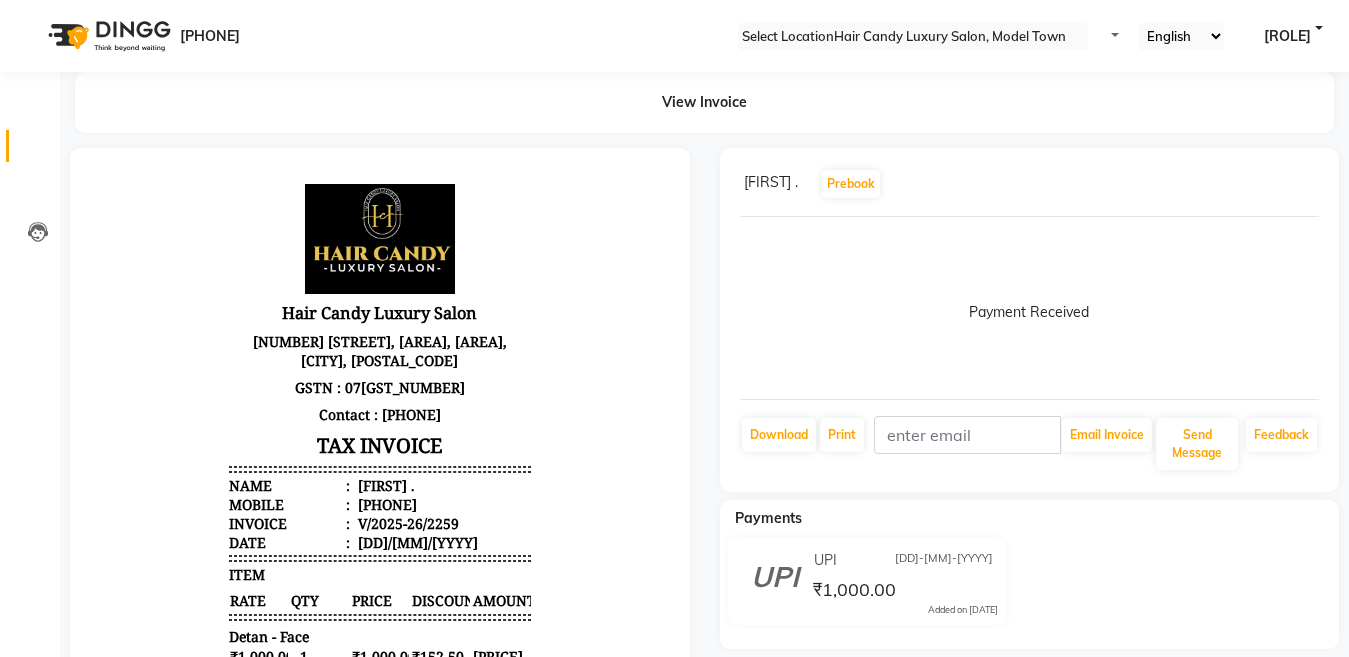 drag, startPoint x: 0, startPoint y: 154, endPoint x: 18, endPoint y: 146, distance: 19.697716 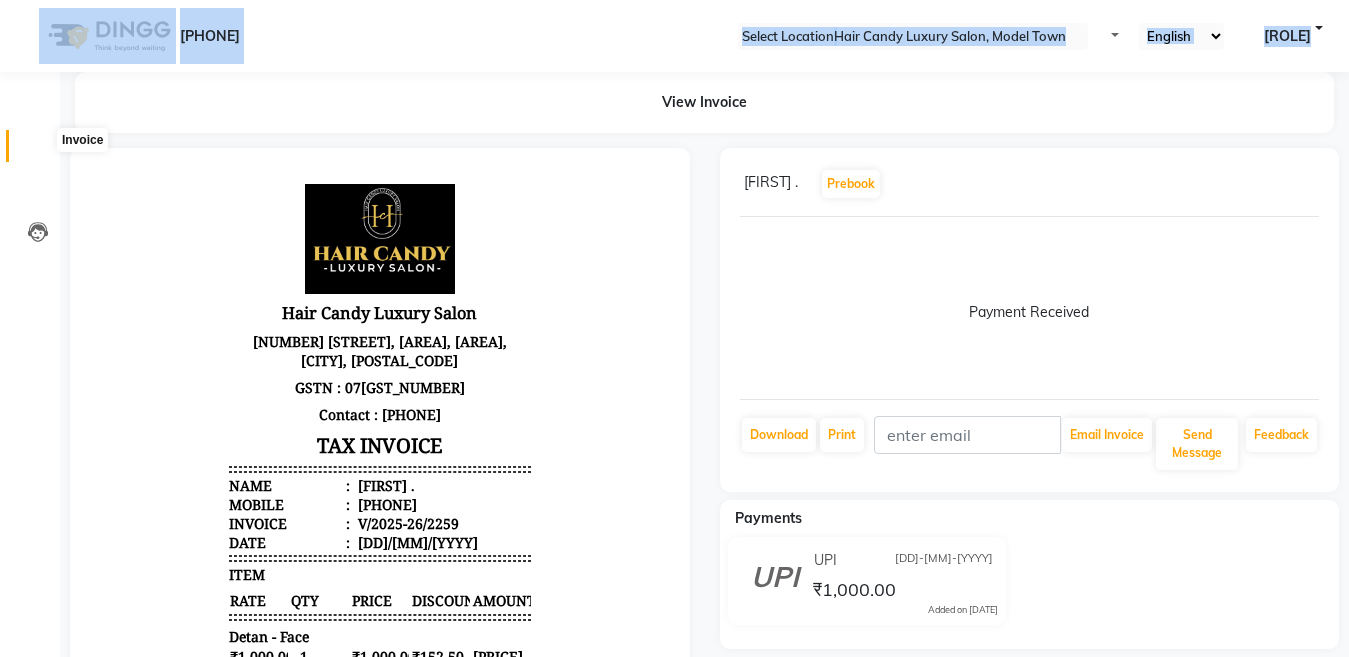 click at bounding box center [37, 151] 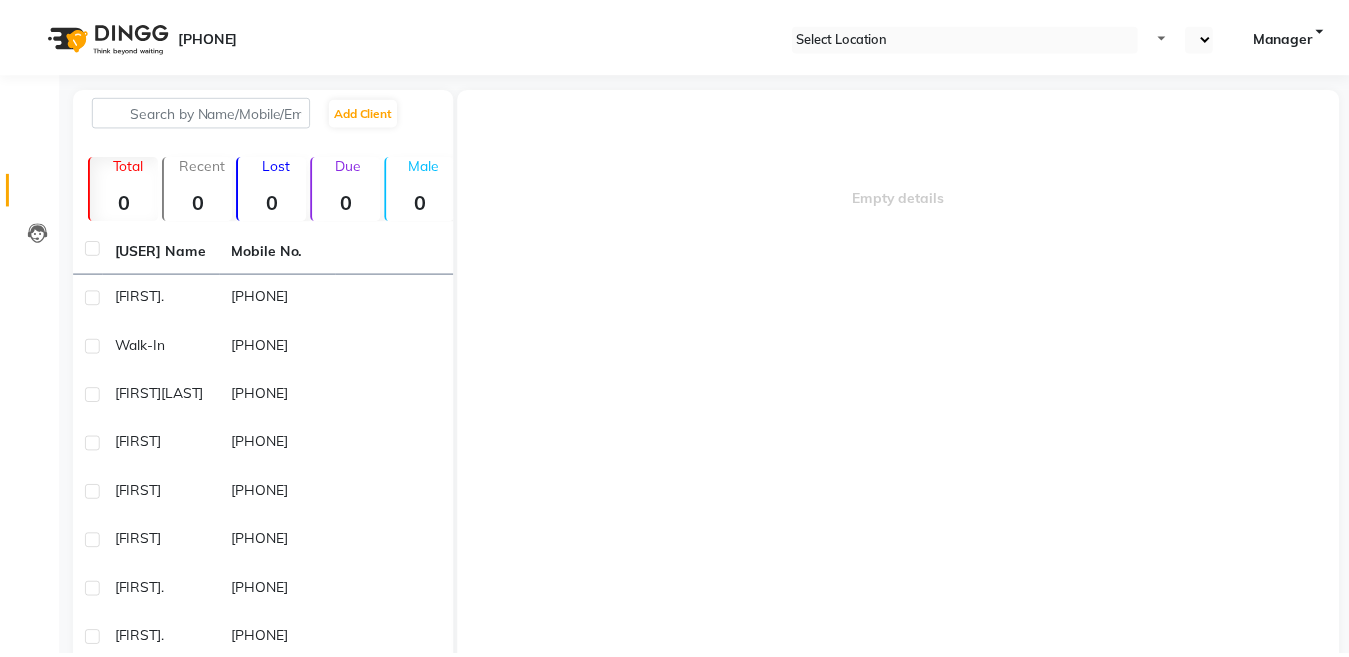 scroll, scrollTop: 0, scrollLeft: 0, axis: both 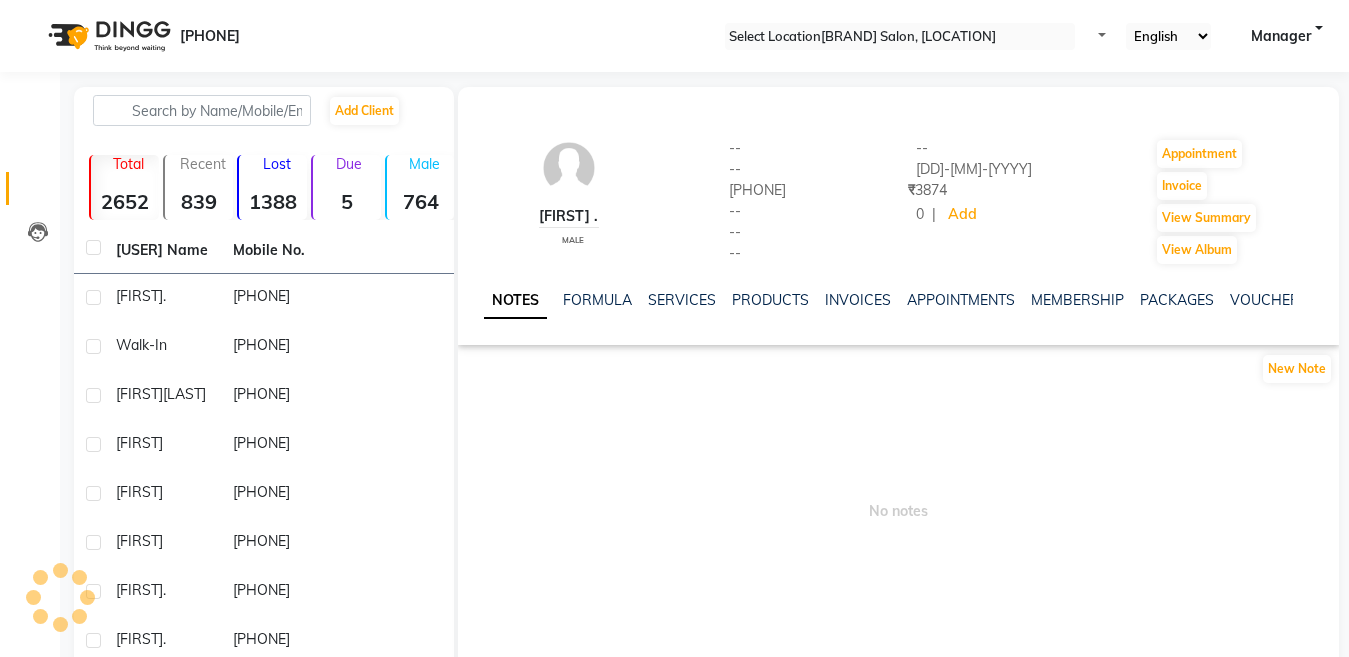 click on "INVOICES" at bounding box center (858, 300) 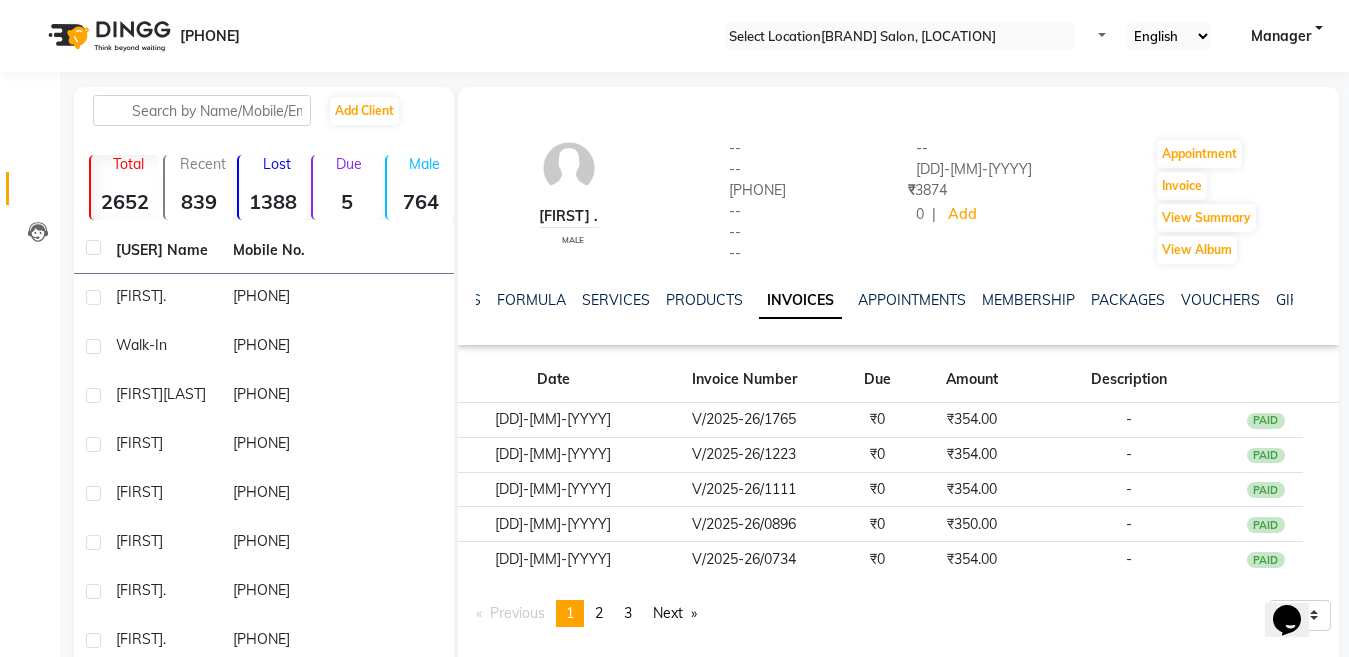 scroll, scrollTop: 0, scrollLeft: 0, axis: both 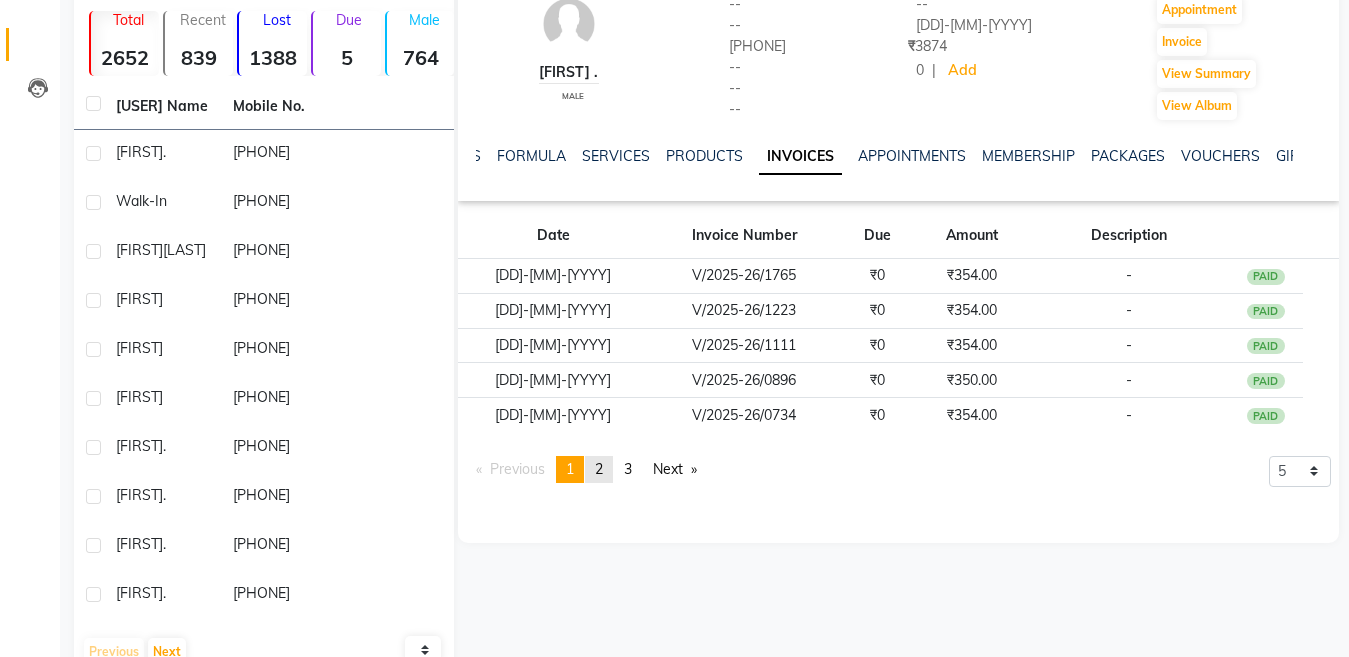 click on "page  2" at bounding box center [599, 469] 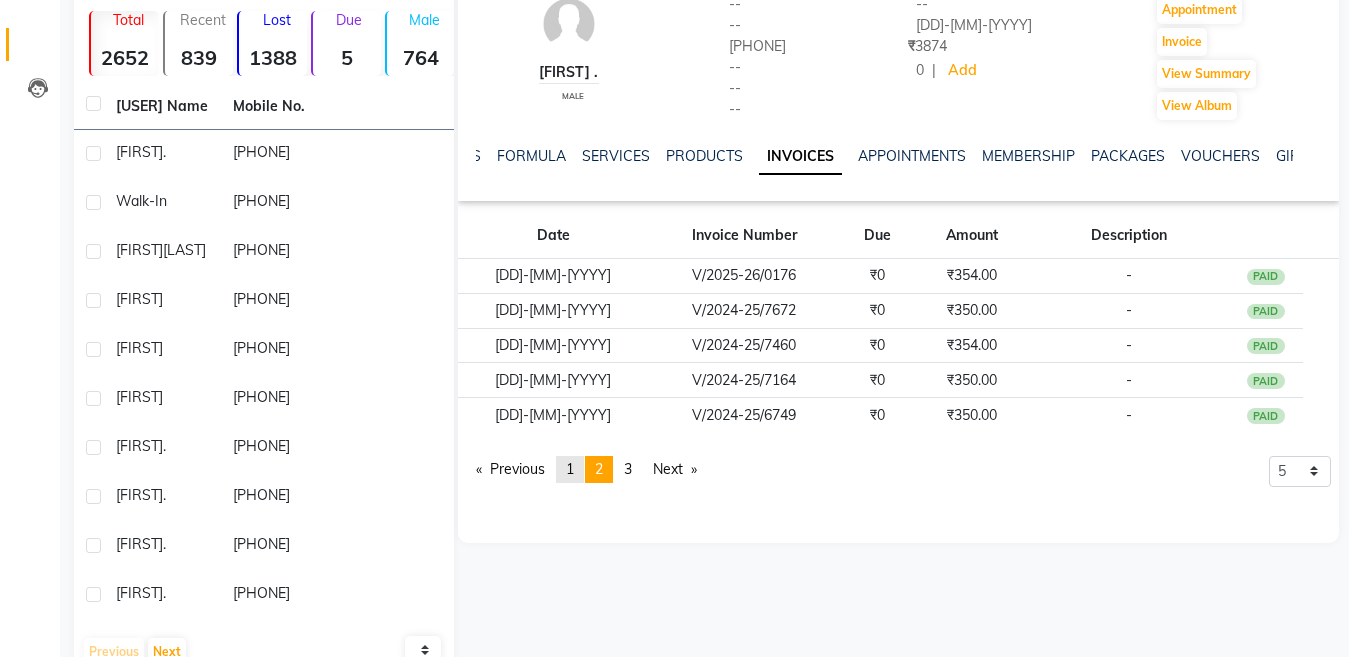 click on "page  1" at bounding box center (510, 469) 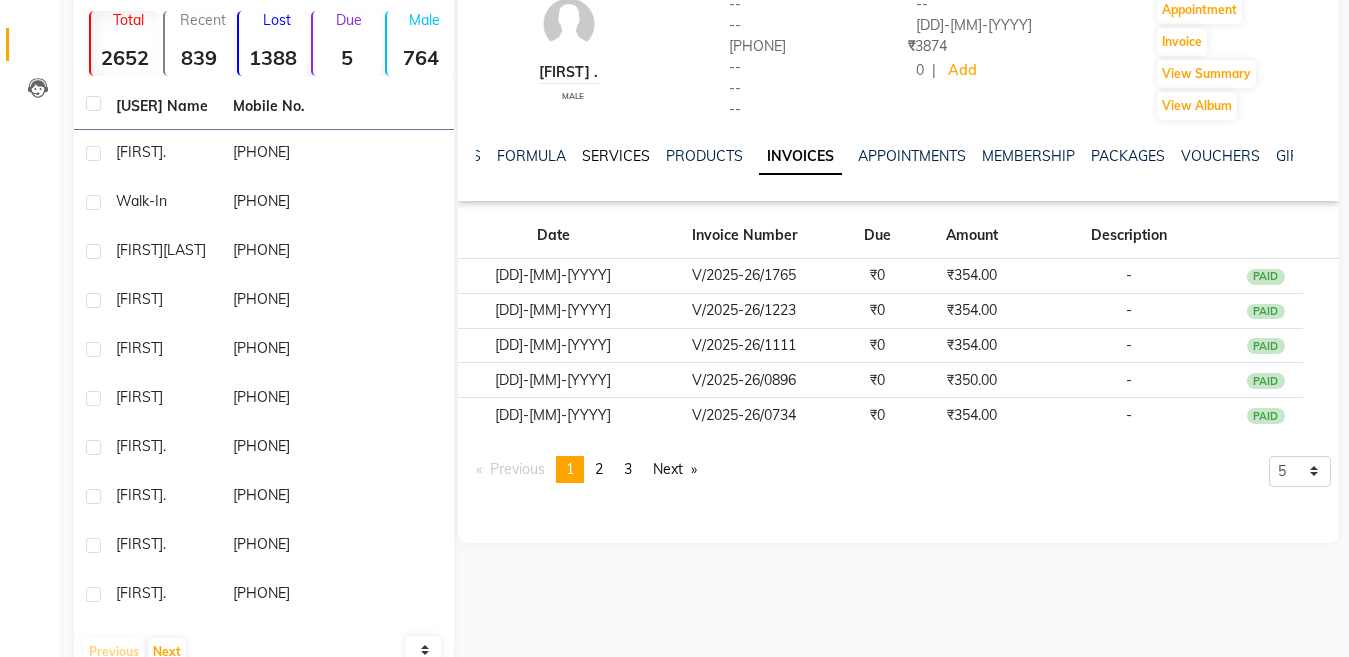 click on "SERVICES" at bounding box center [616, 156] 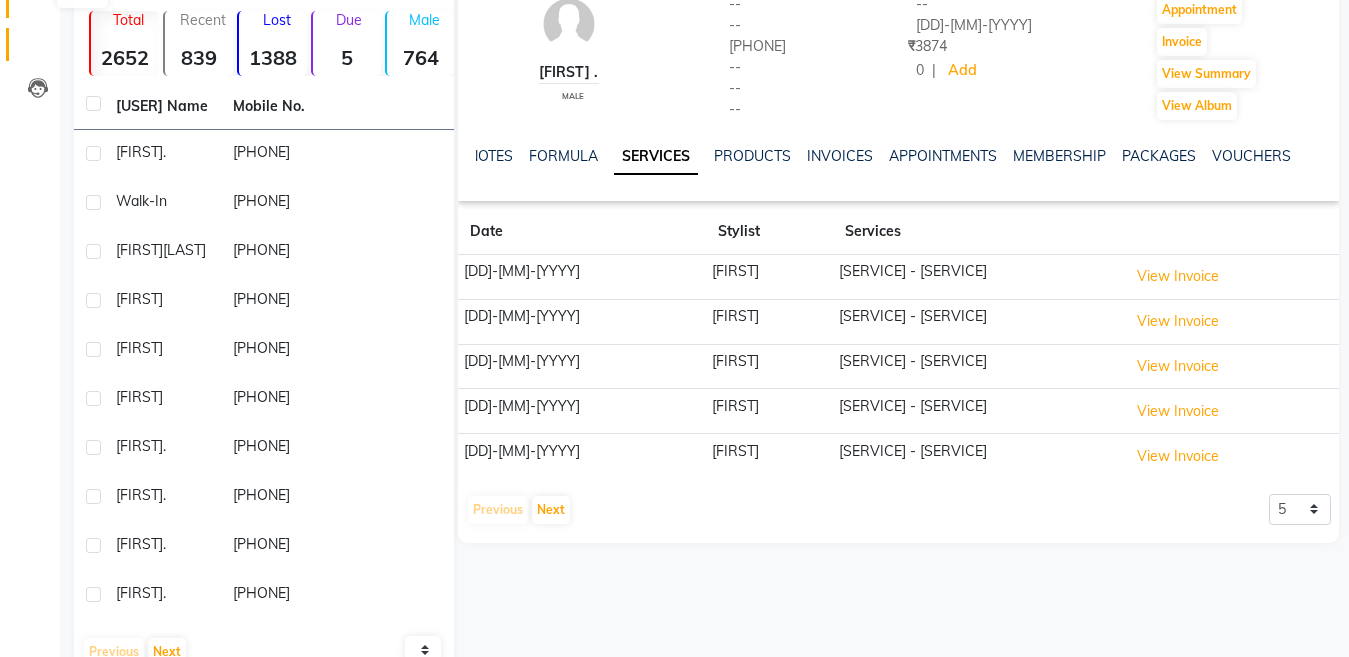 click at bounding box center (37, 7) 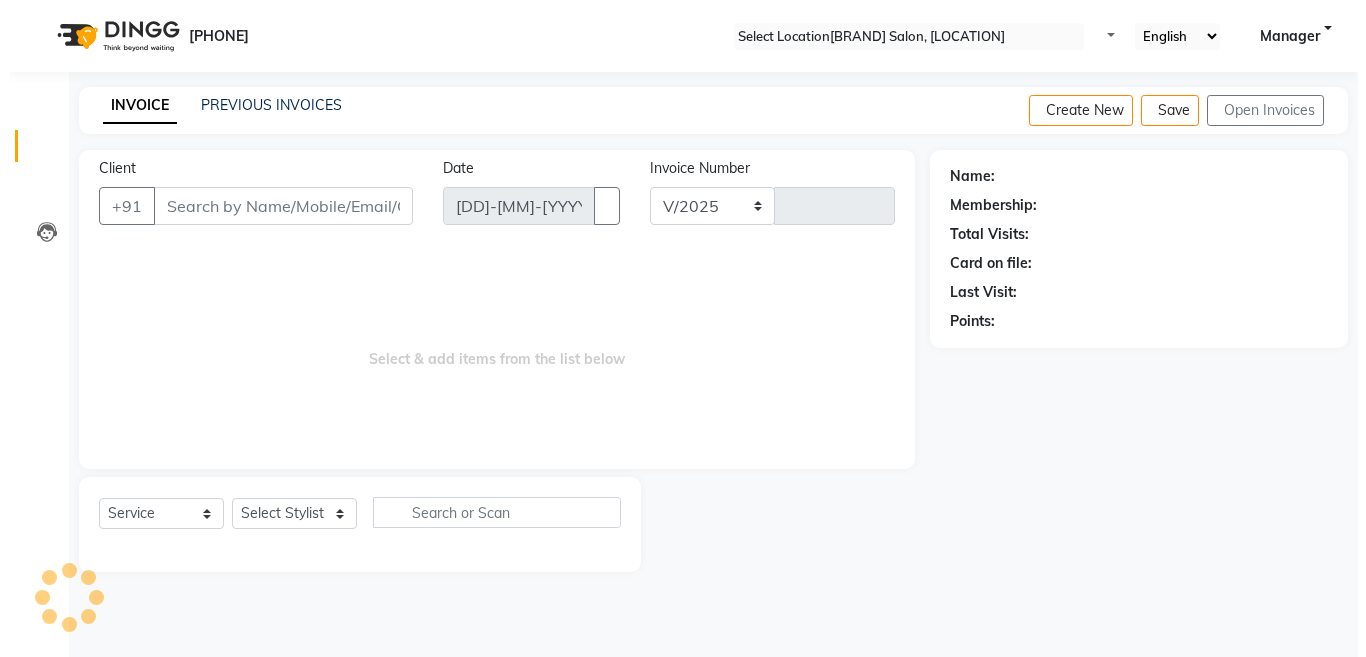 scroll, scrollTop: 0, scrollLeft: 0, axis: both 